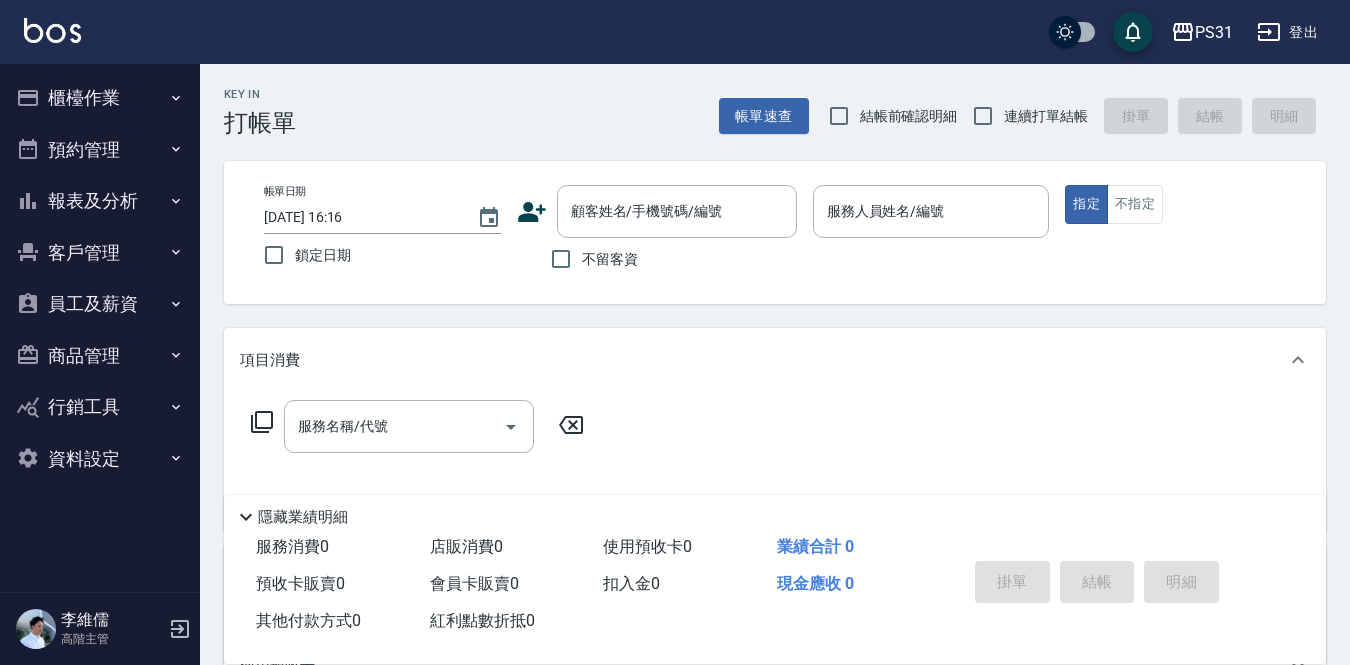 scroll, scrollTop: 0, scrollLeft: 0, axis: both 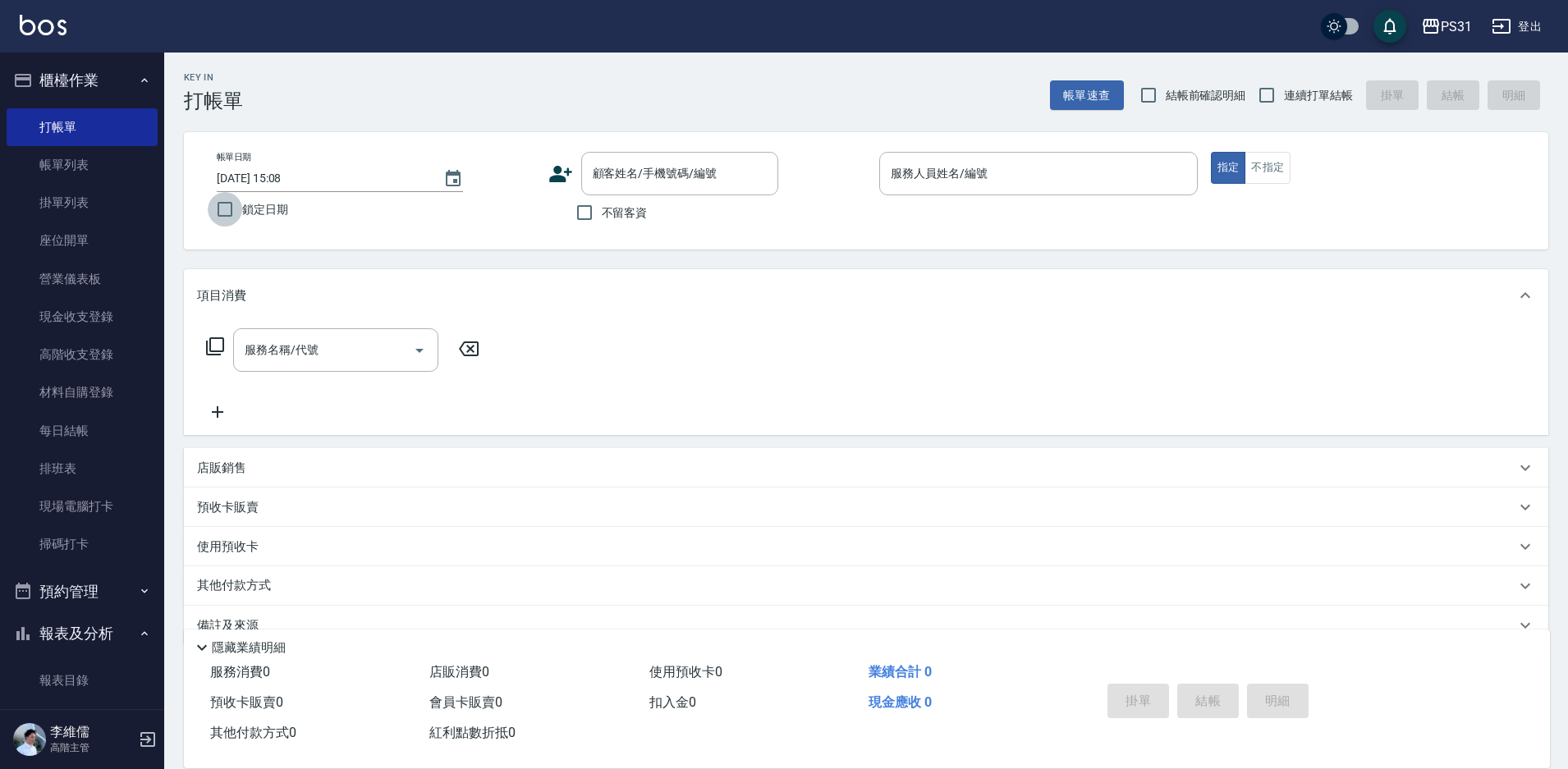 click on "鎖定日期" at bounding box center [225, 209] 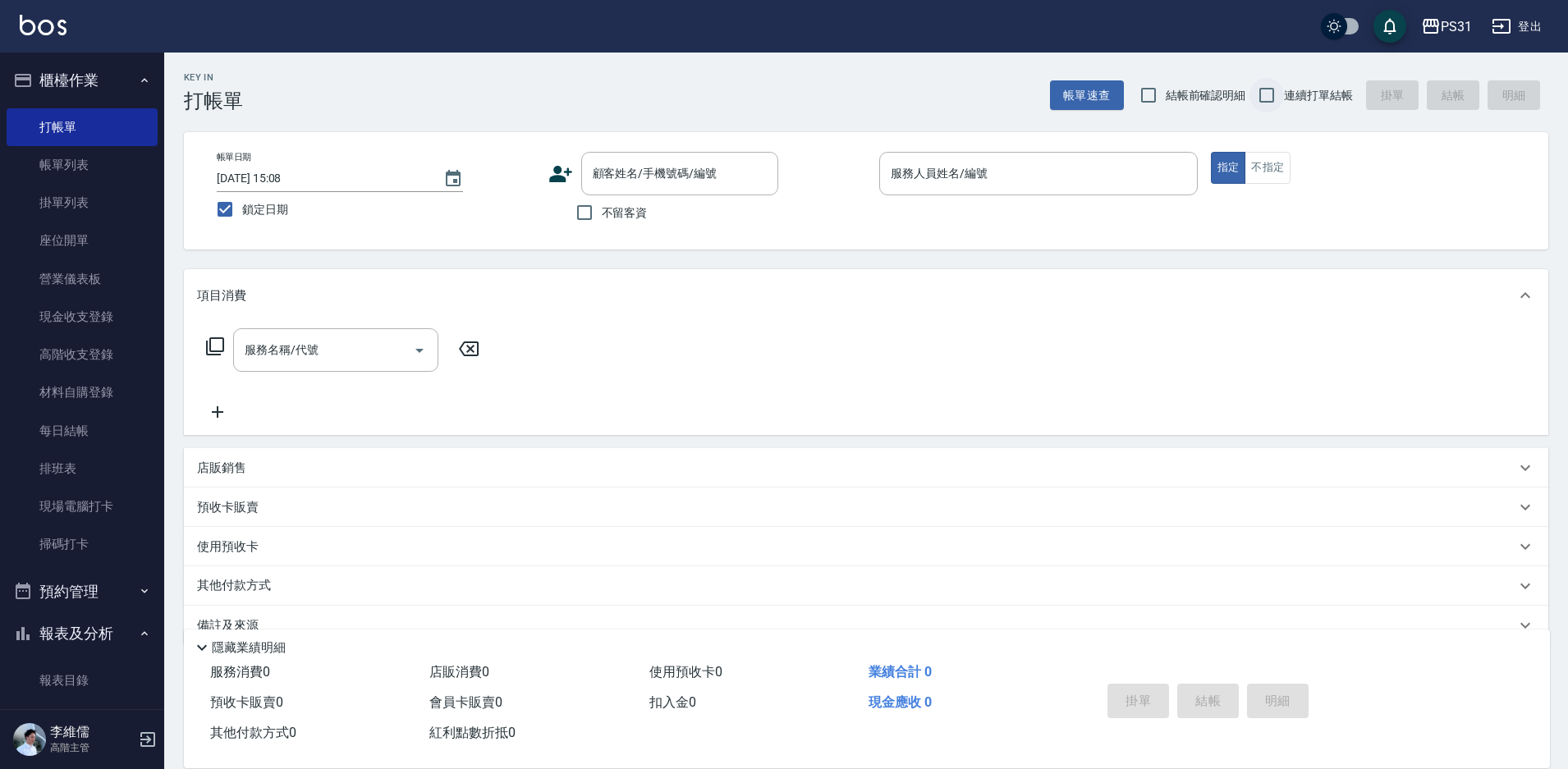 click on "連續打單結帳" at bounding box center (1267, 95) 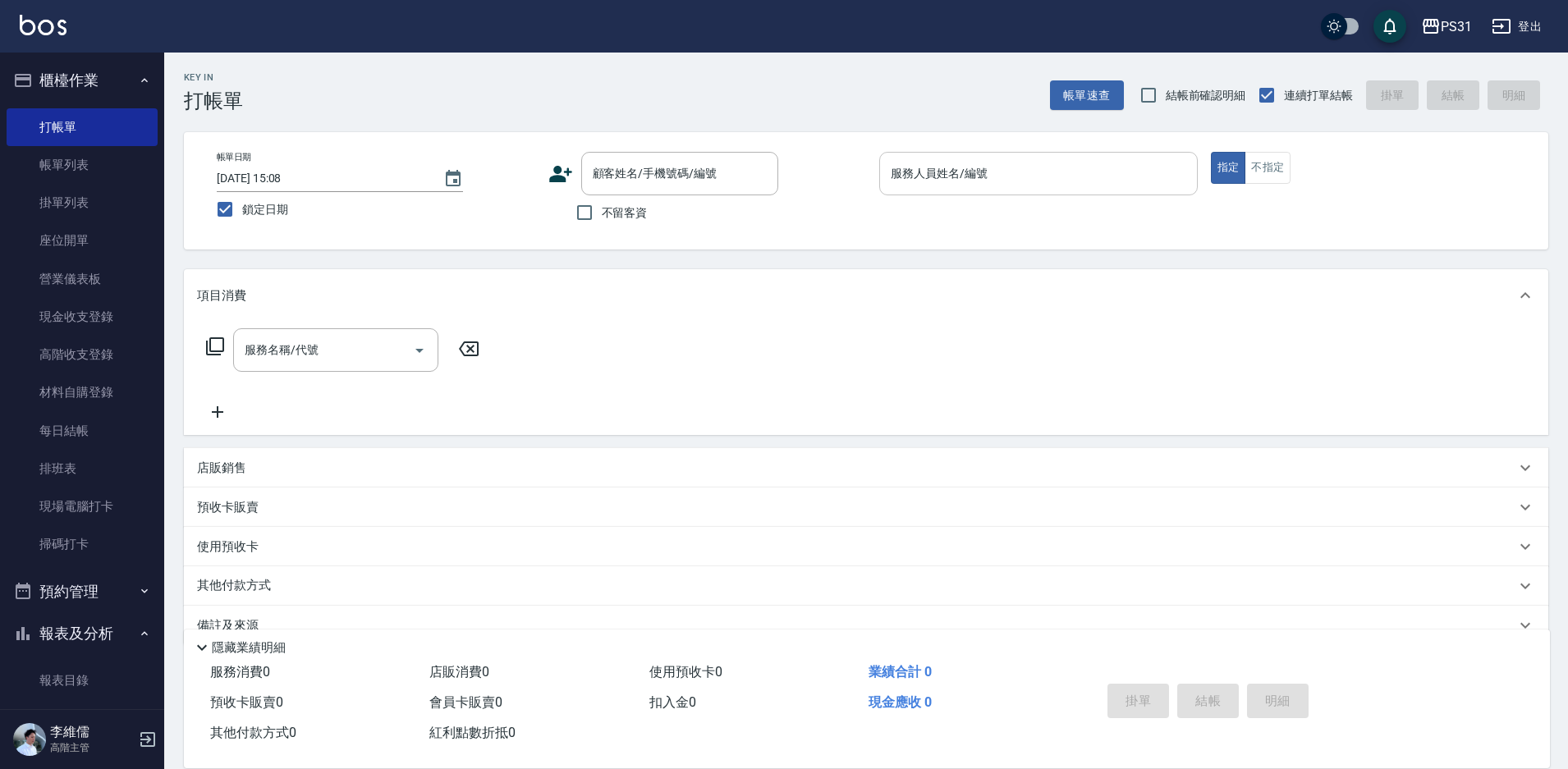 click on "服務人員姓名/編號" at bounding box center [1038, 173] 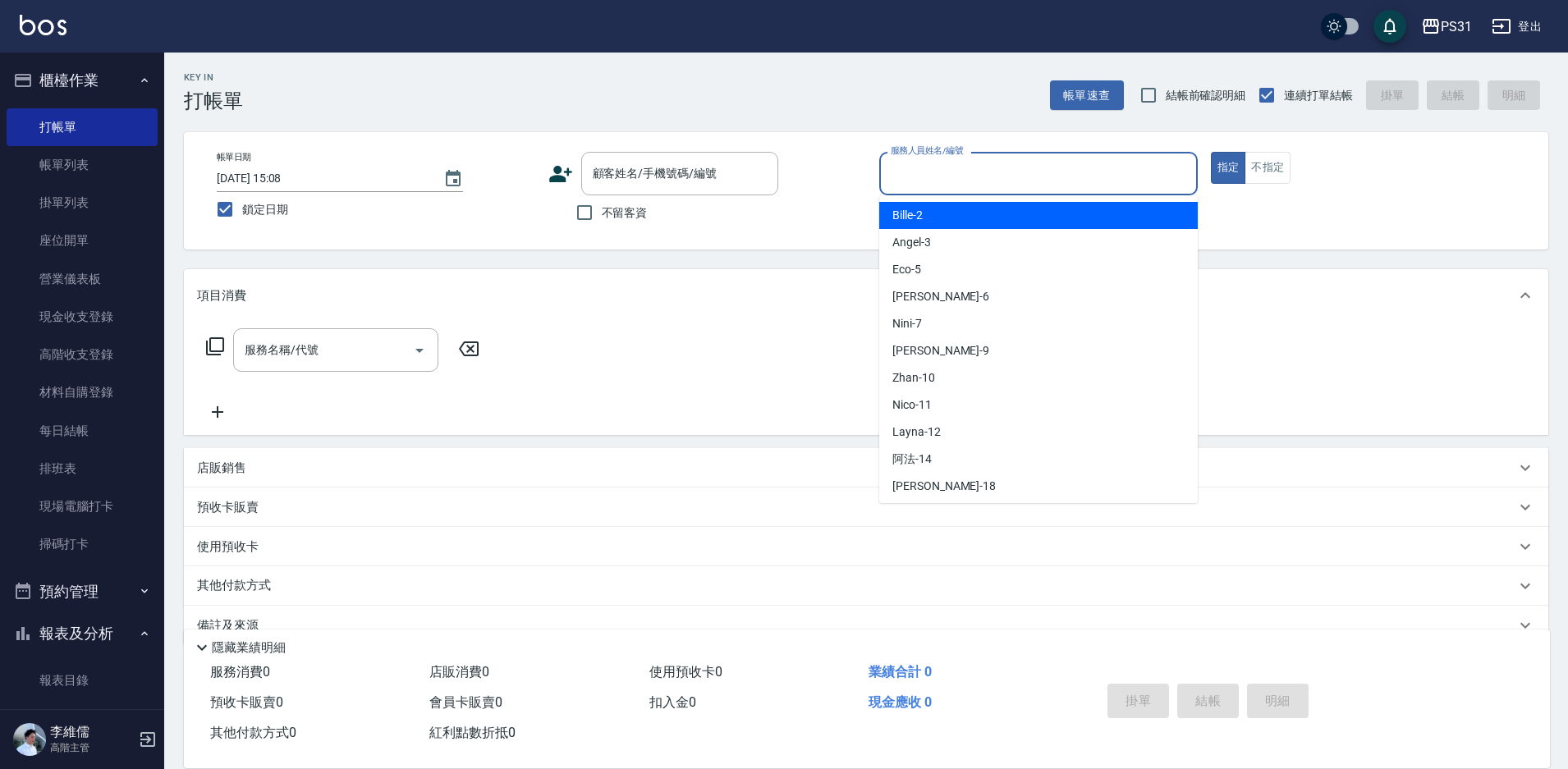 type on "4" 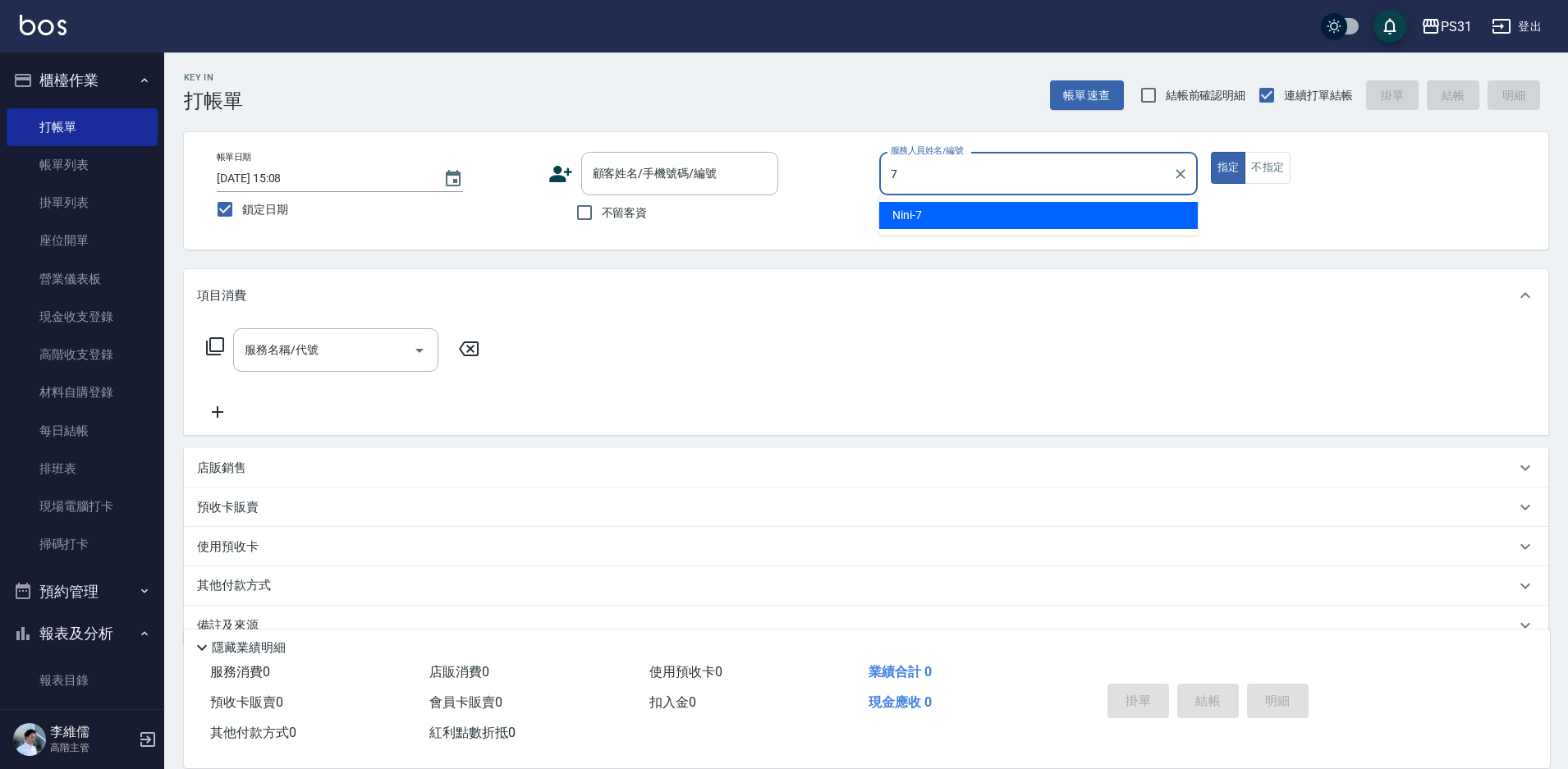 type on "Nini-7" 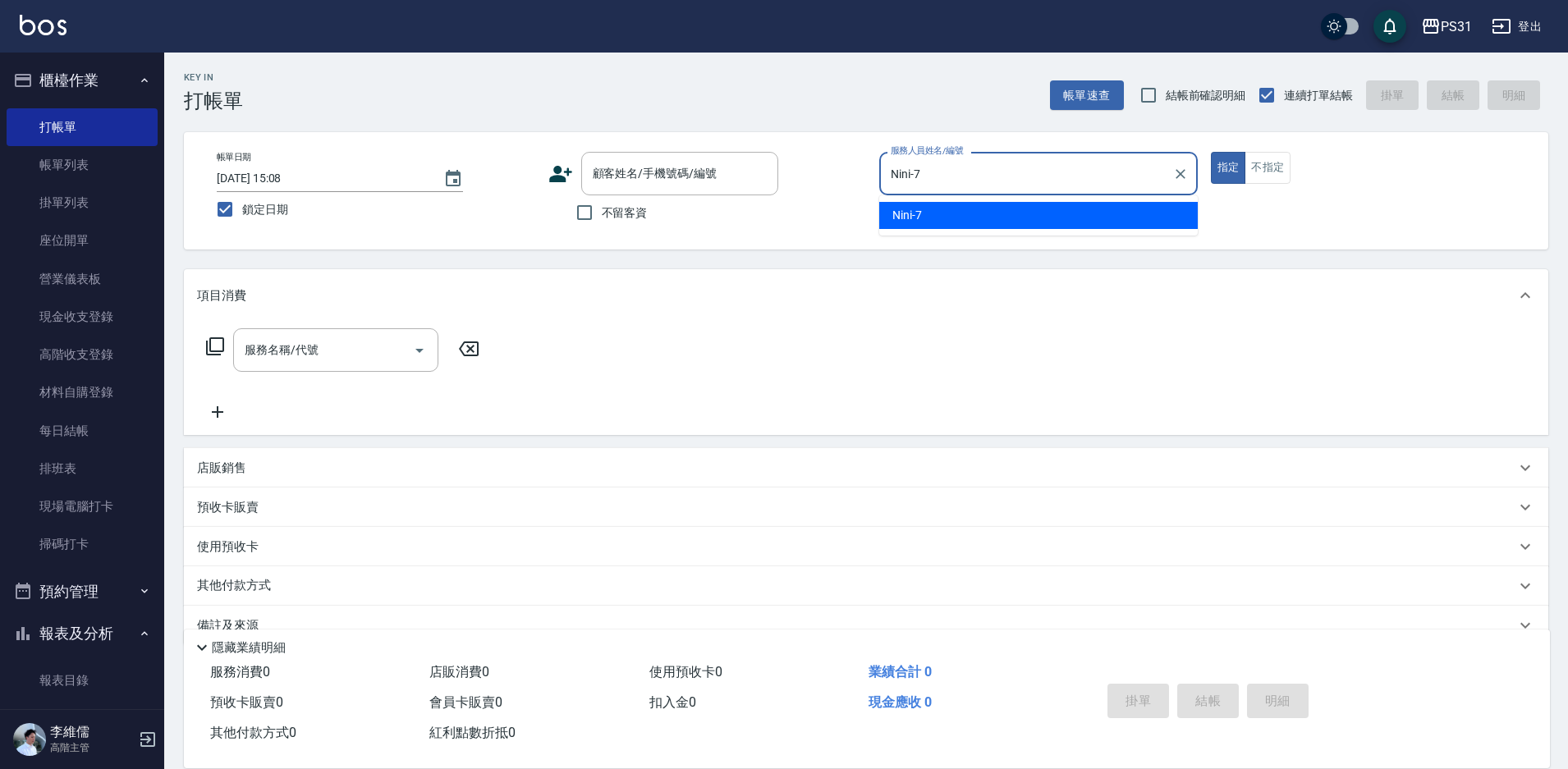 type on "true" 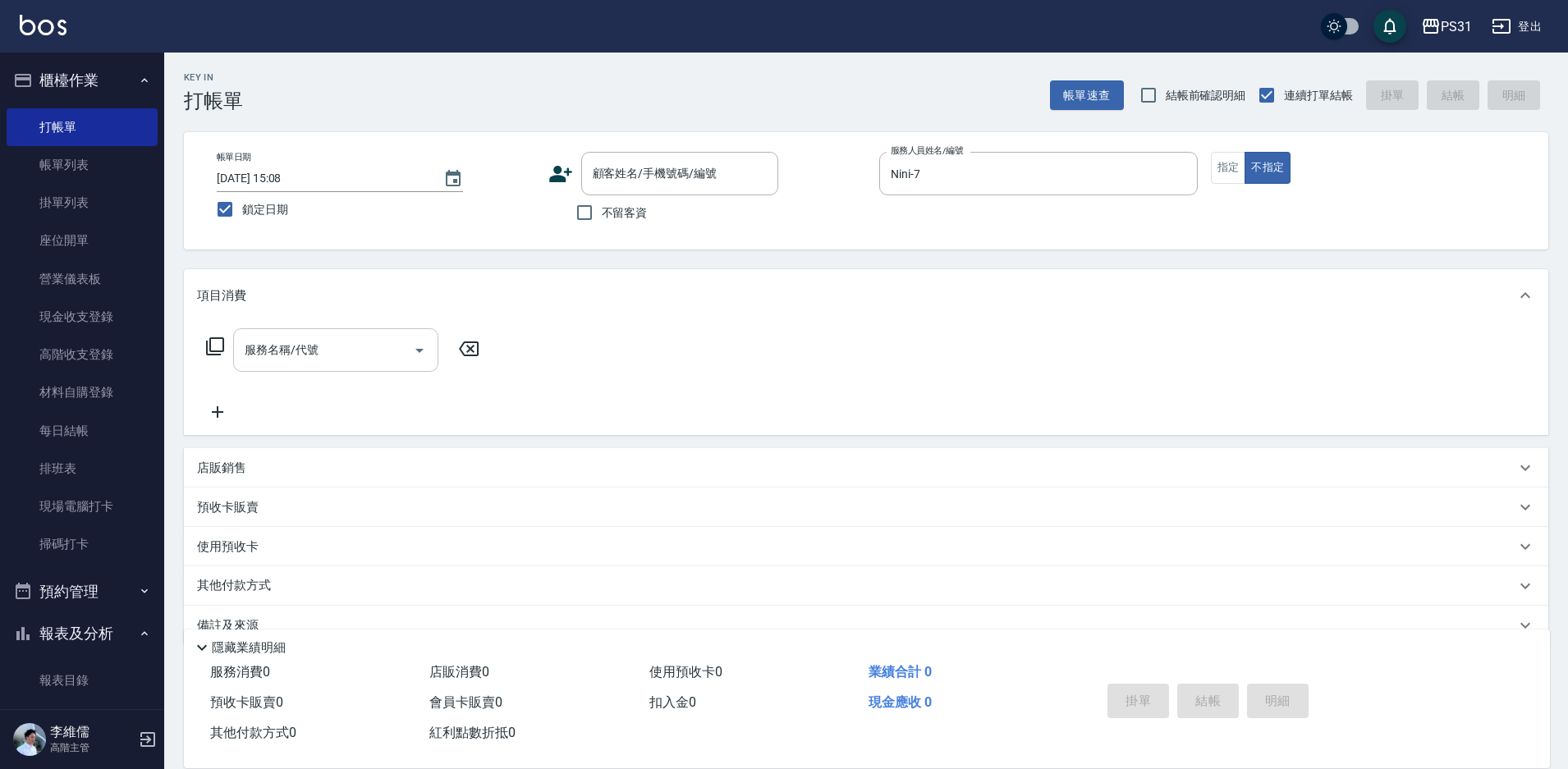 click on "服務名稱/代號" at bounding box center [323, 350] 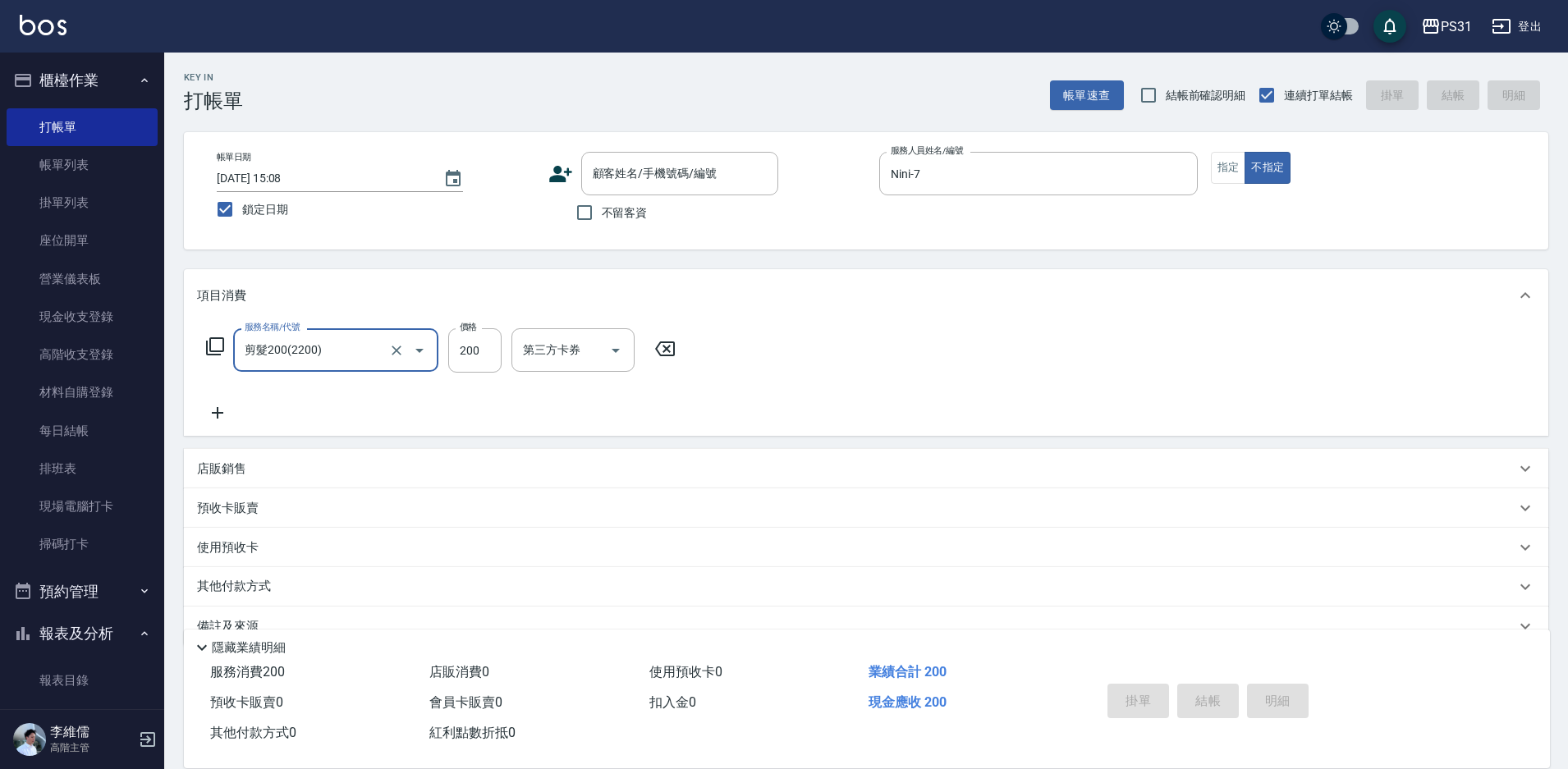 type on "剪髮200(2200)" 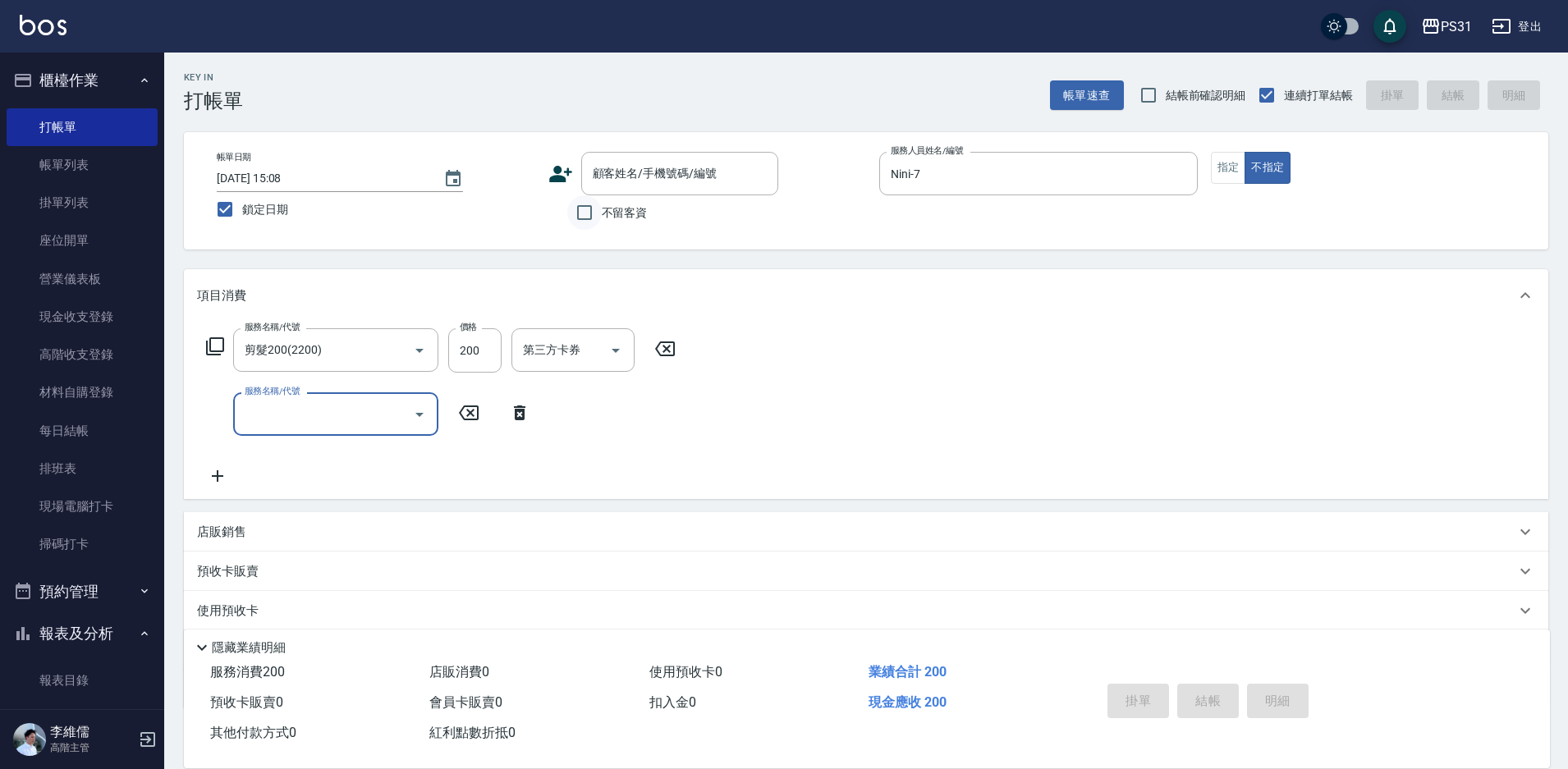 click on "不留客資" at bounding box center [585, 213] 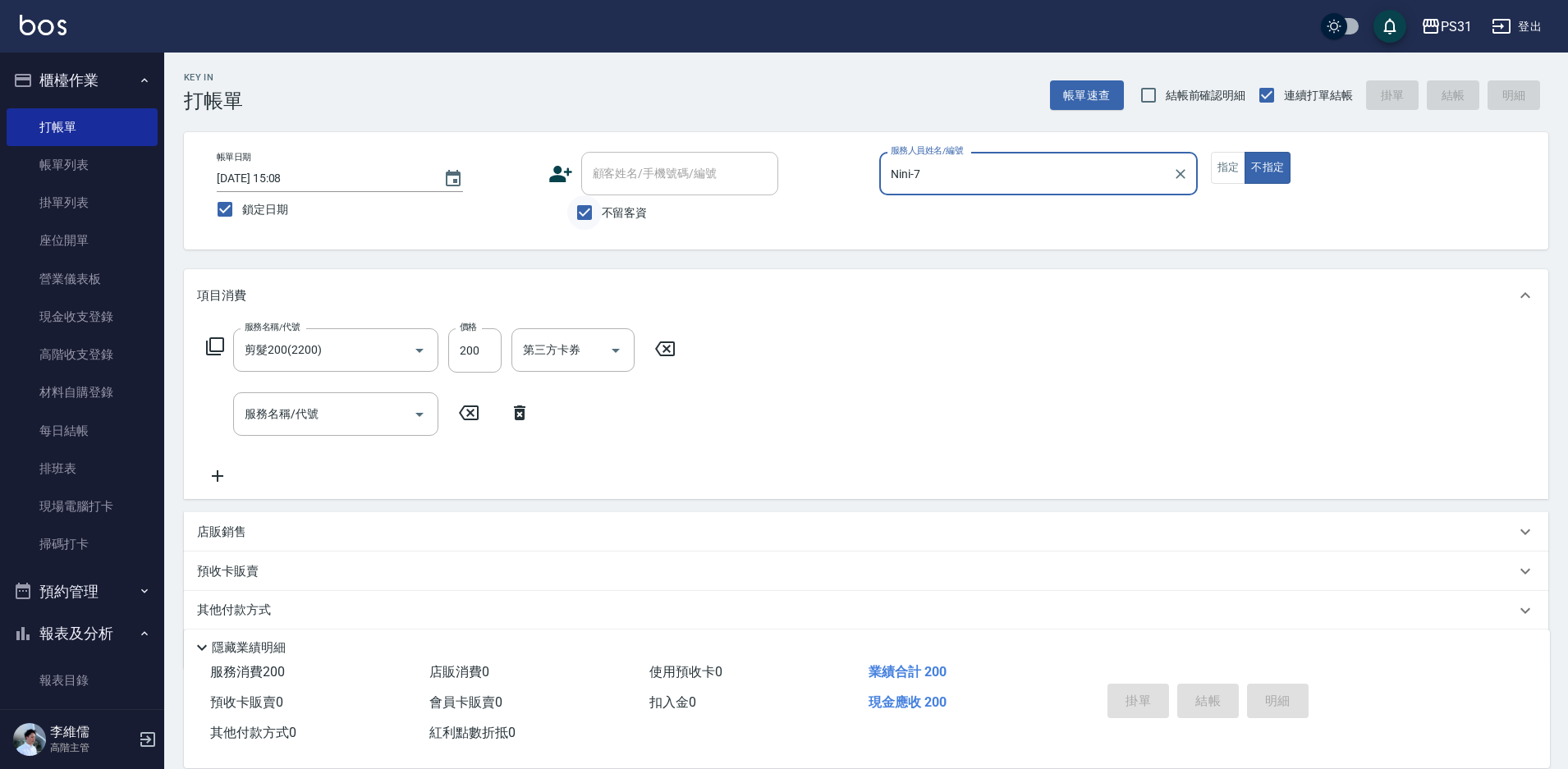 type 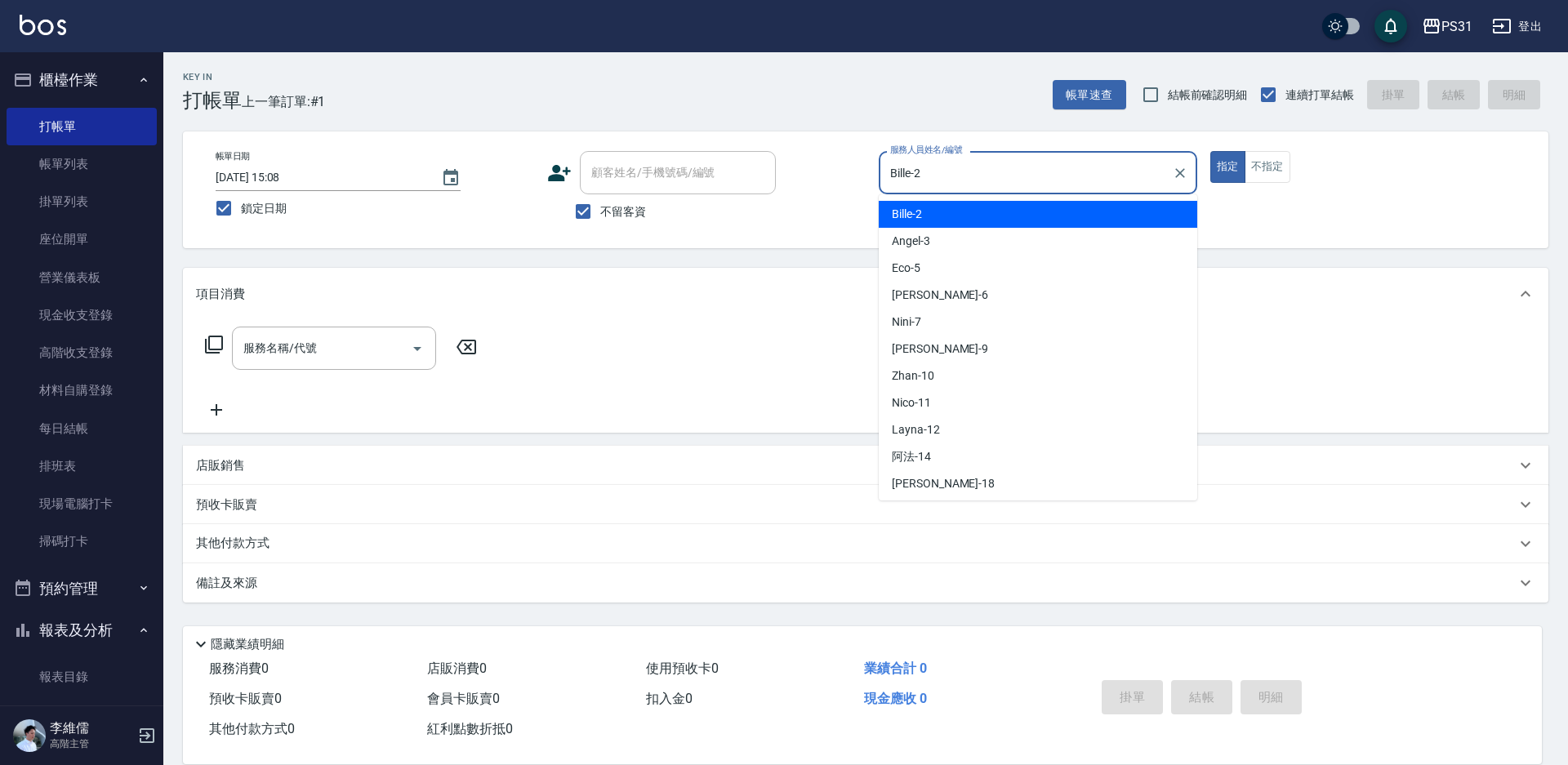 click on "Bille-2" at bounding box center [1026, 172] 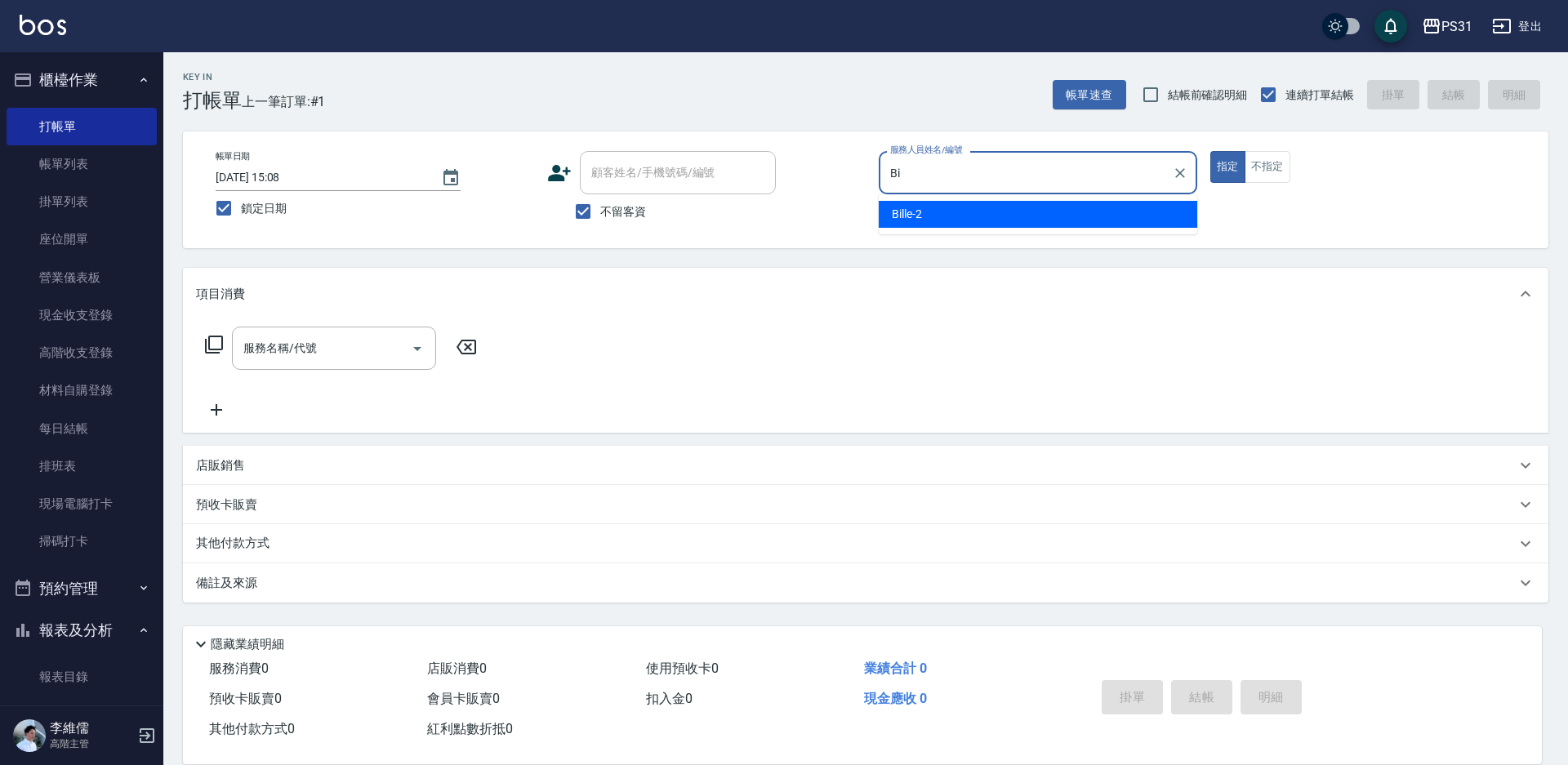 type on "B" 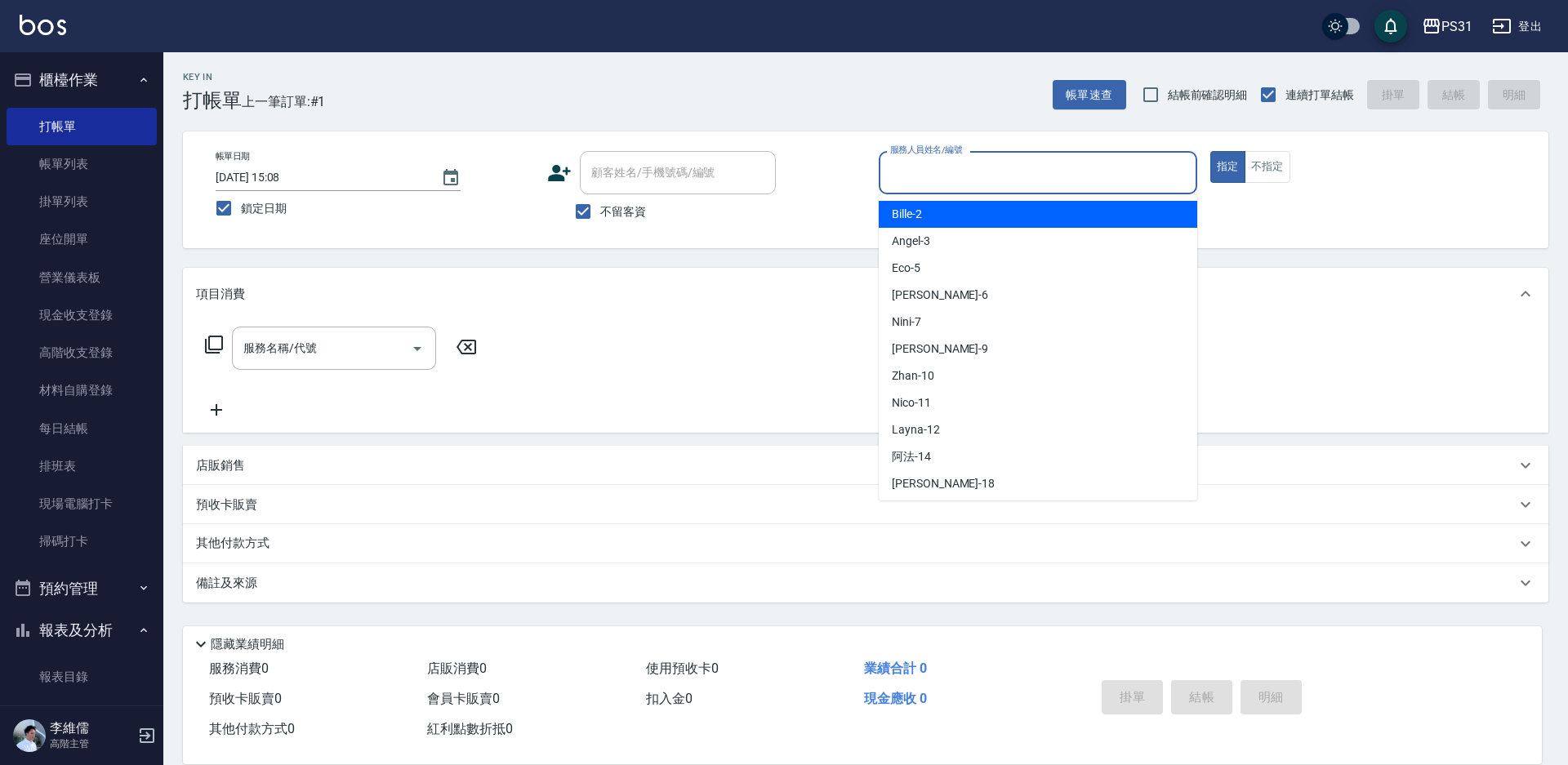 scroll, scrollTop: 374, scrollLeft: 0, axis: vertical 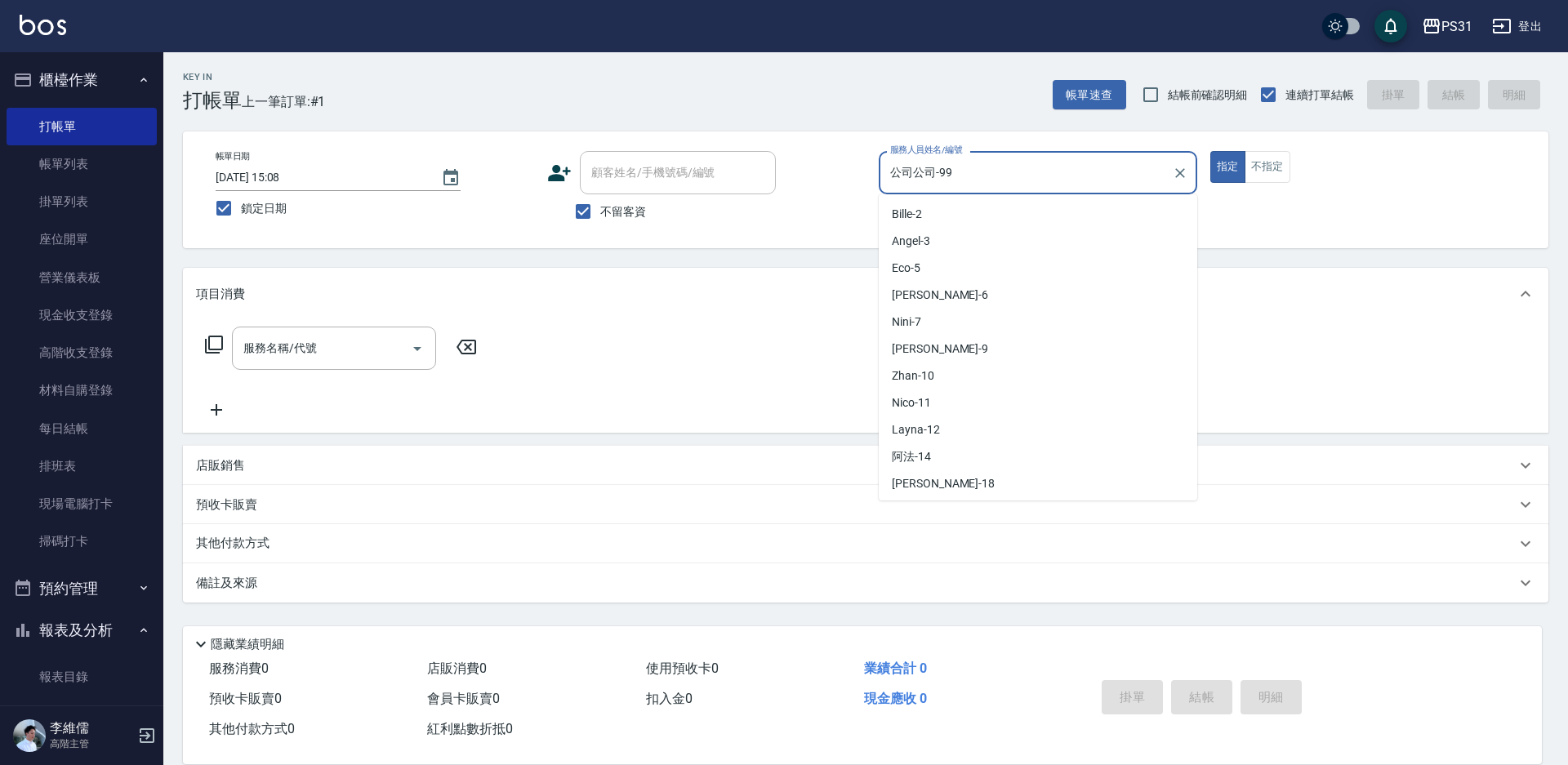 click on "公司公司-99" at bounding box center [1026, 172] 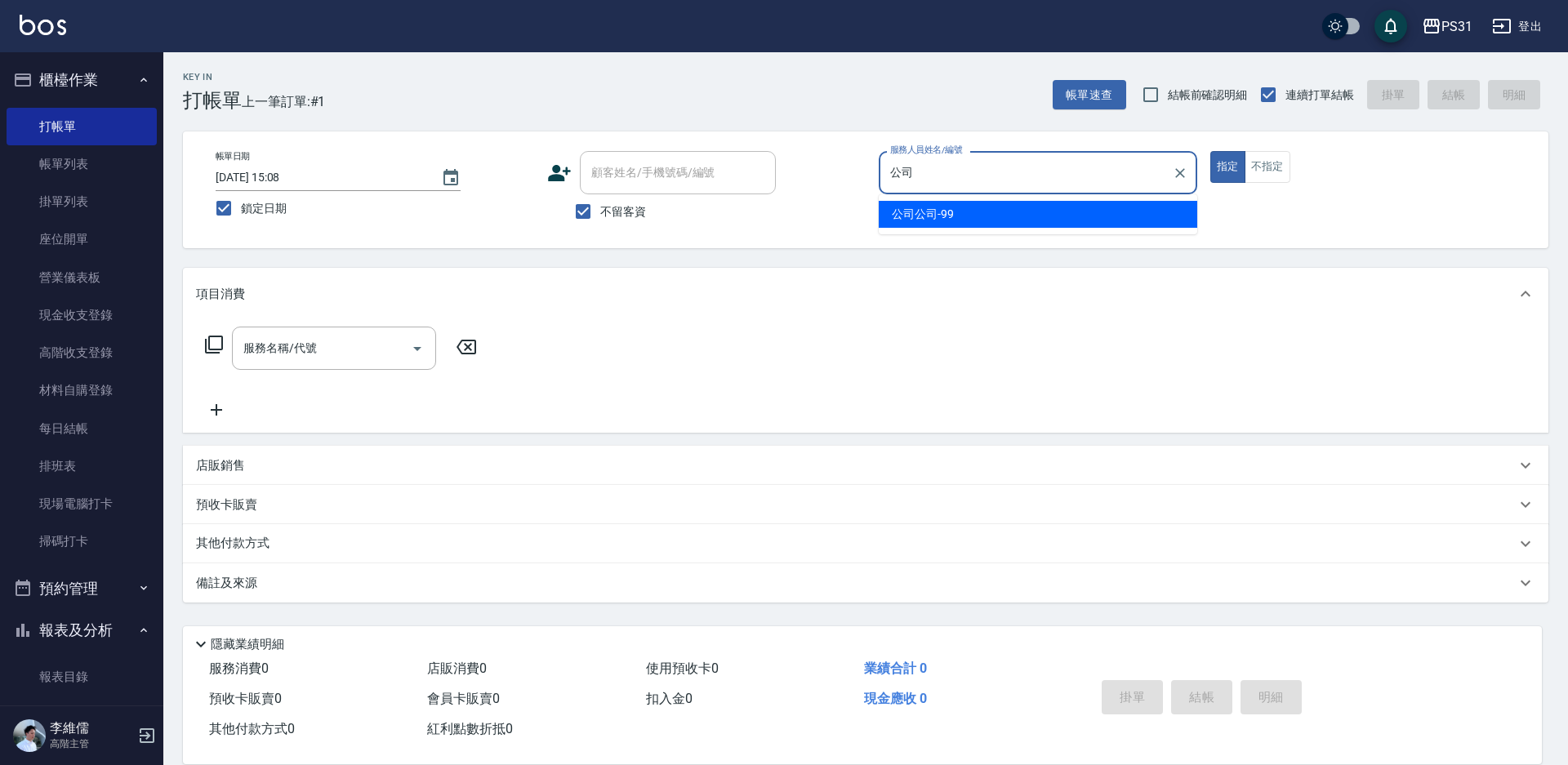 type on "公" 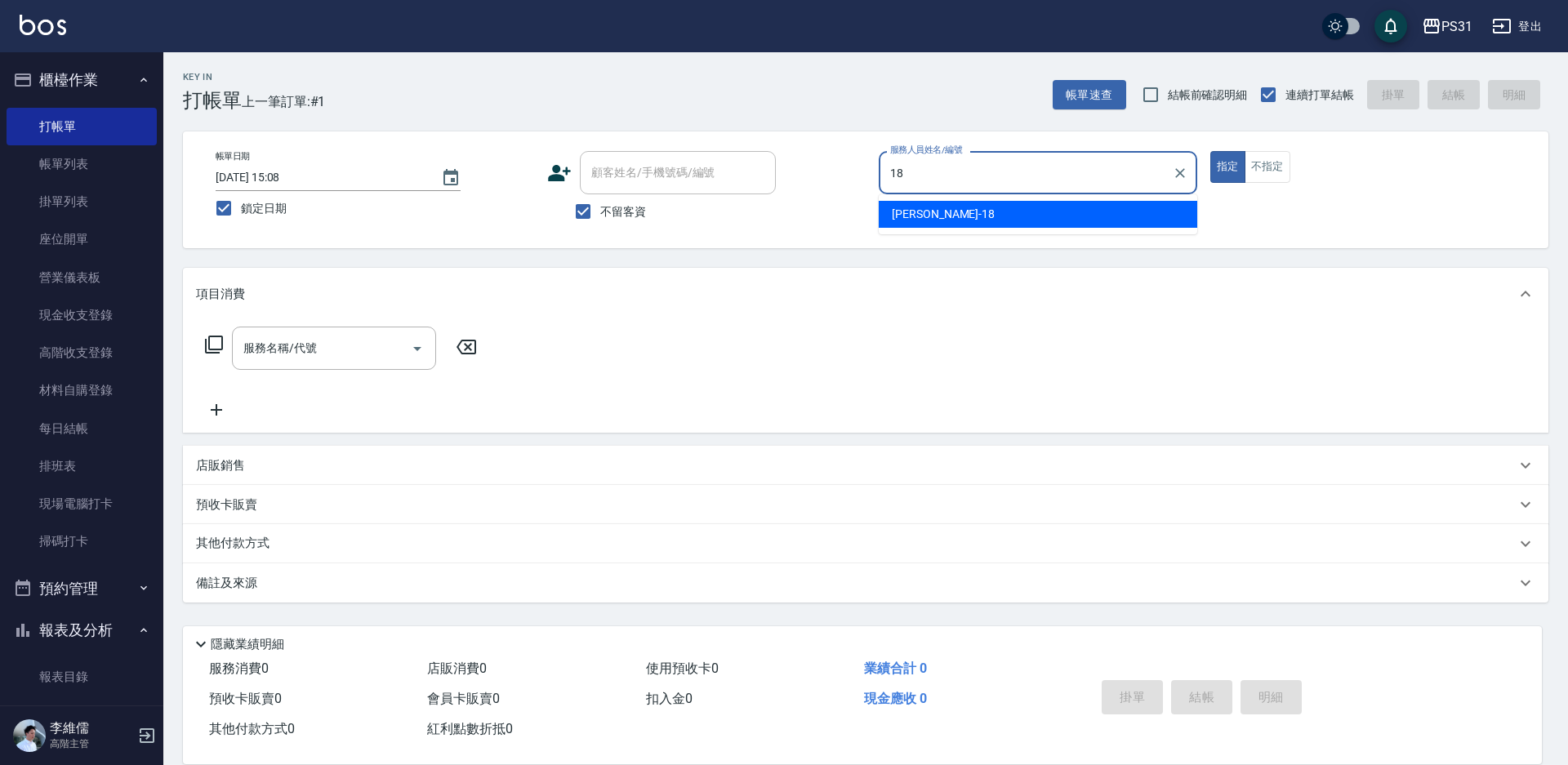 type on "[PERSON_NAME]-18" 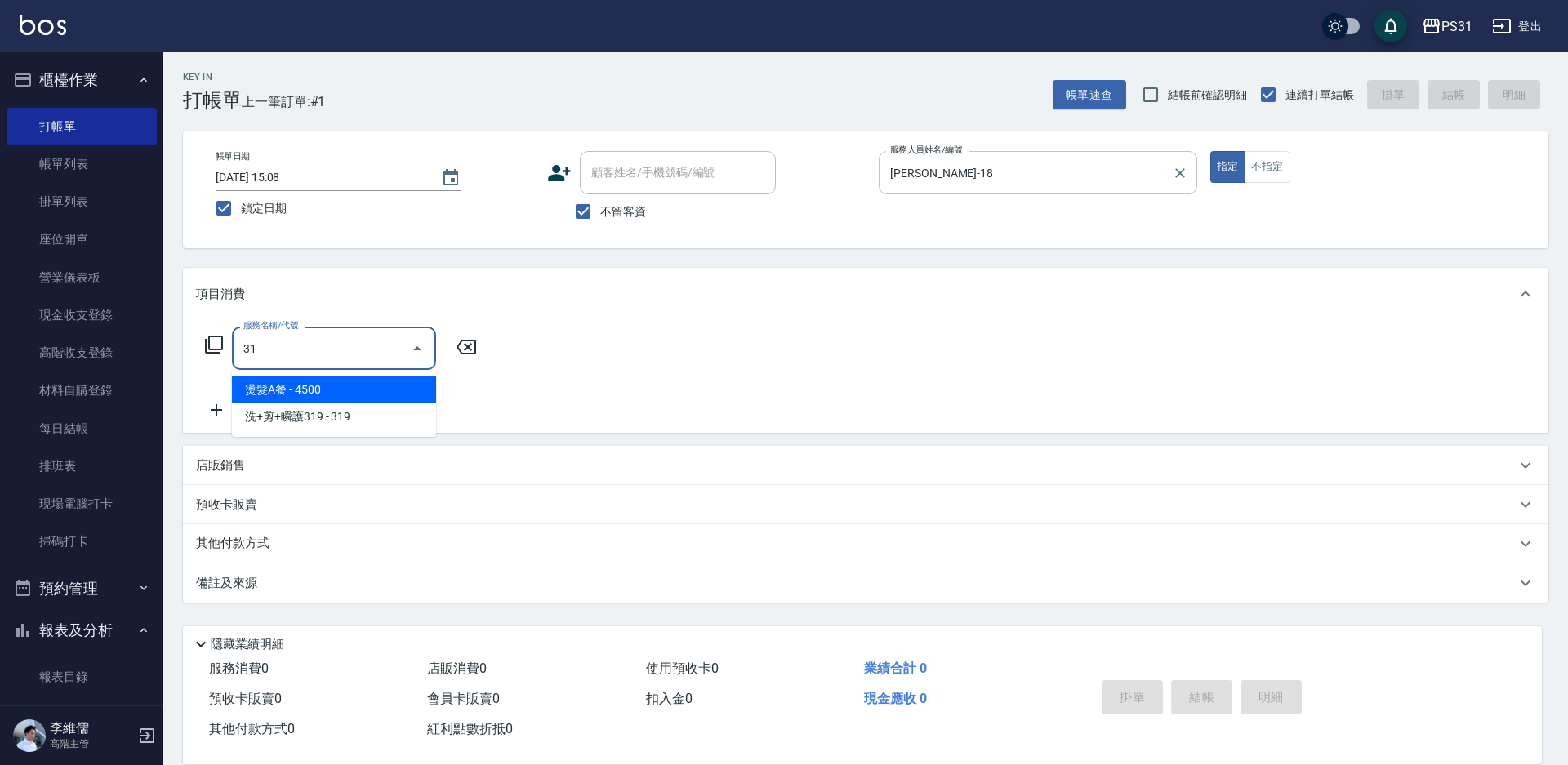 type on "3" 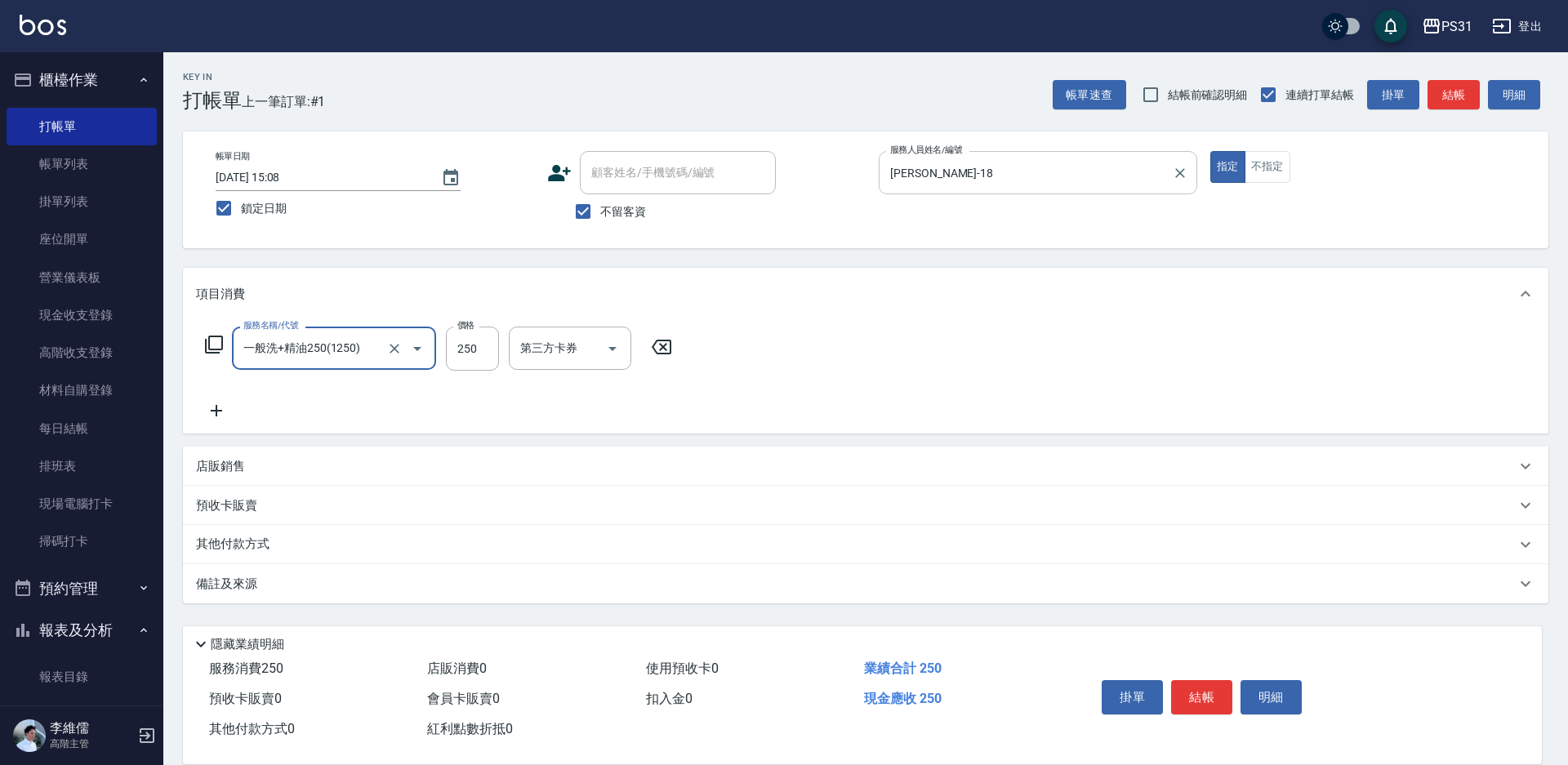 type on "一般洗+精油250(1250)" 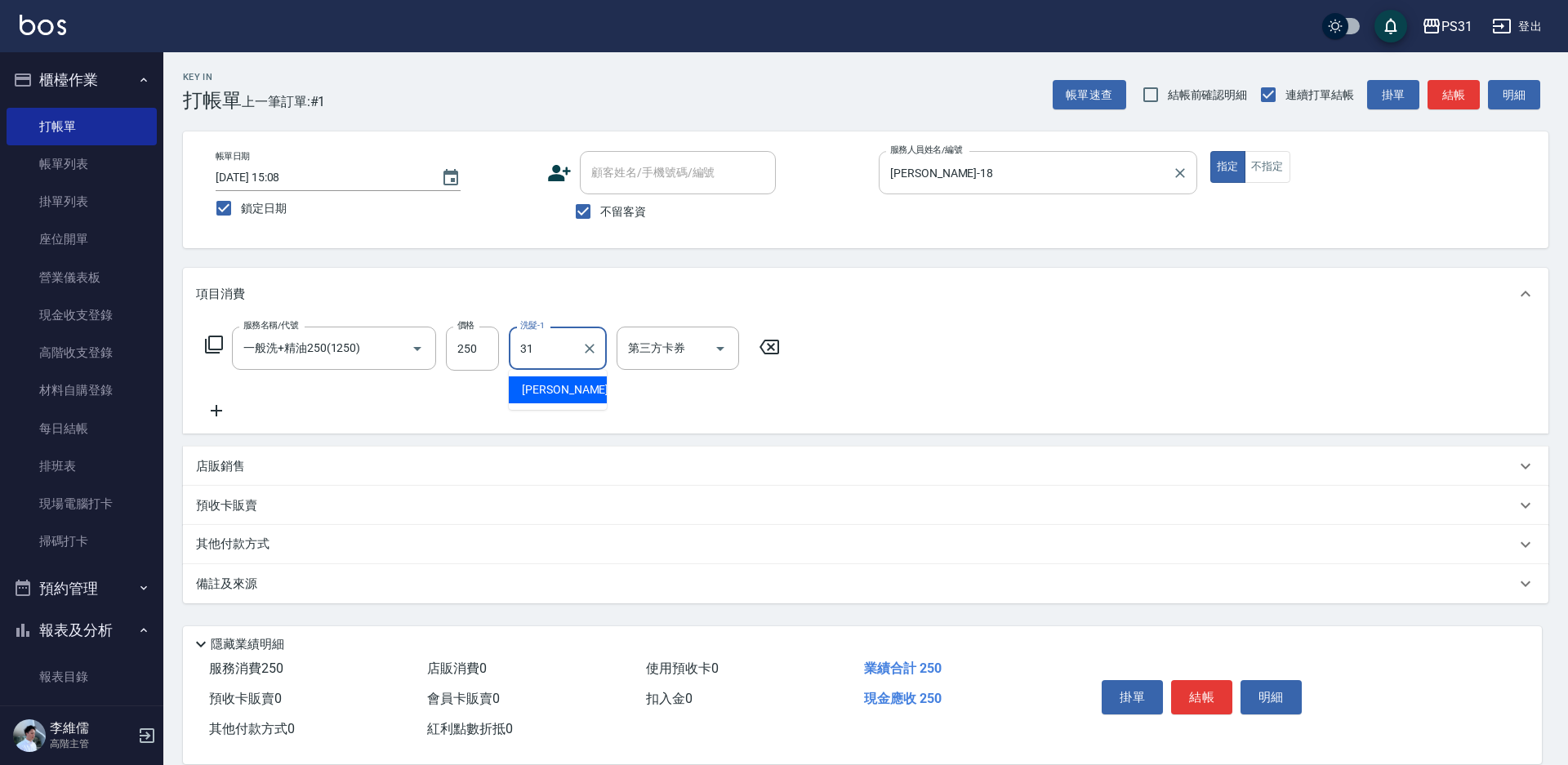 type on "[PERSON_NAME]-31" 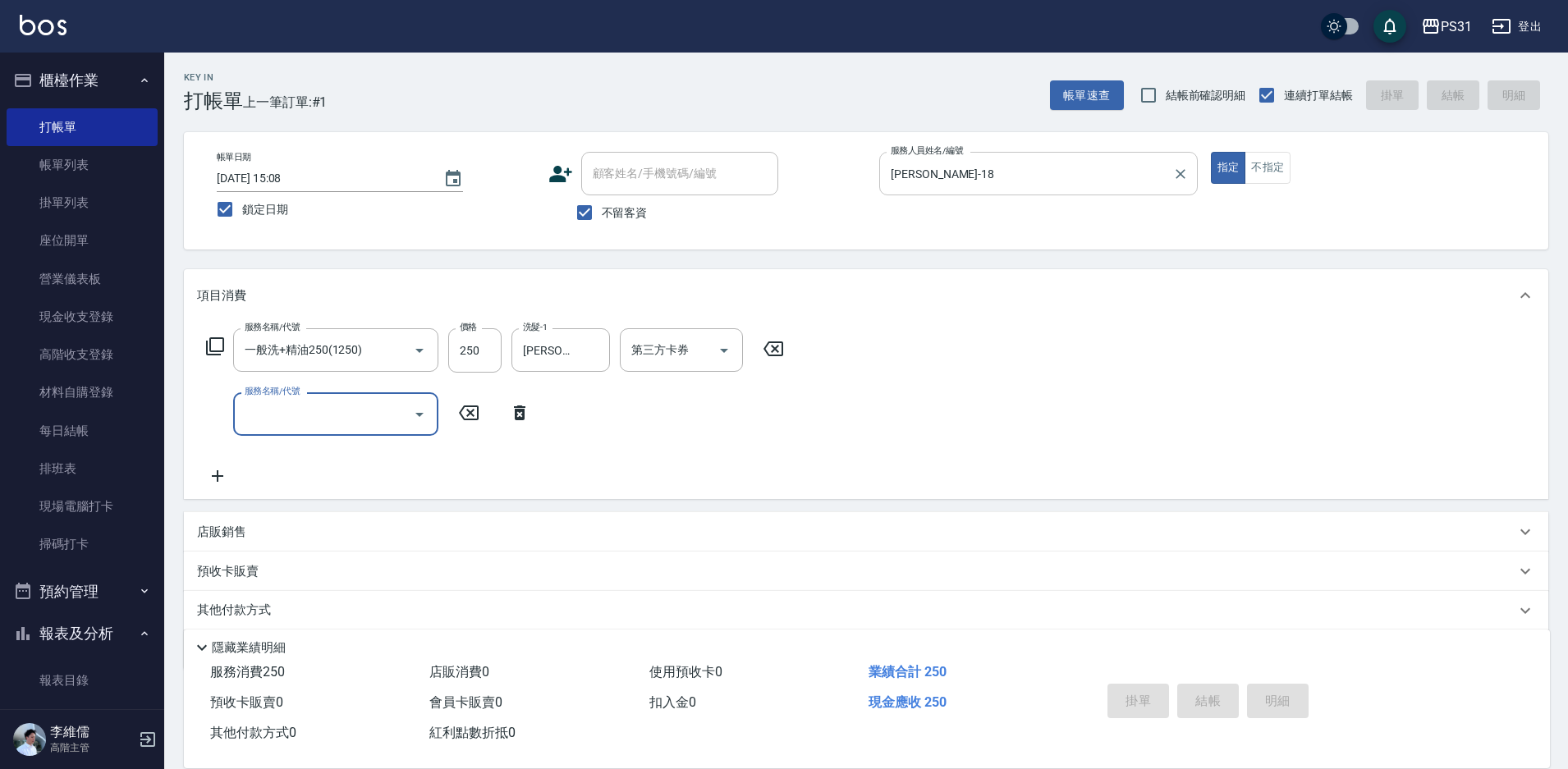 type 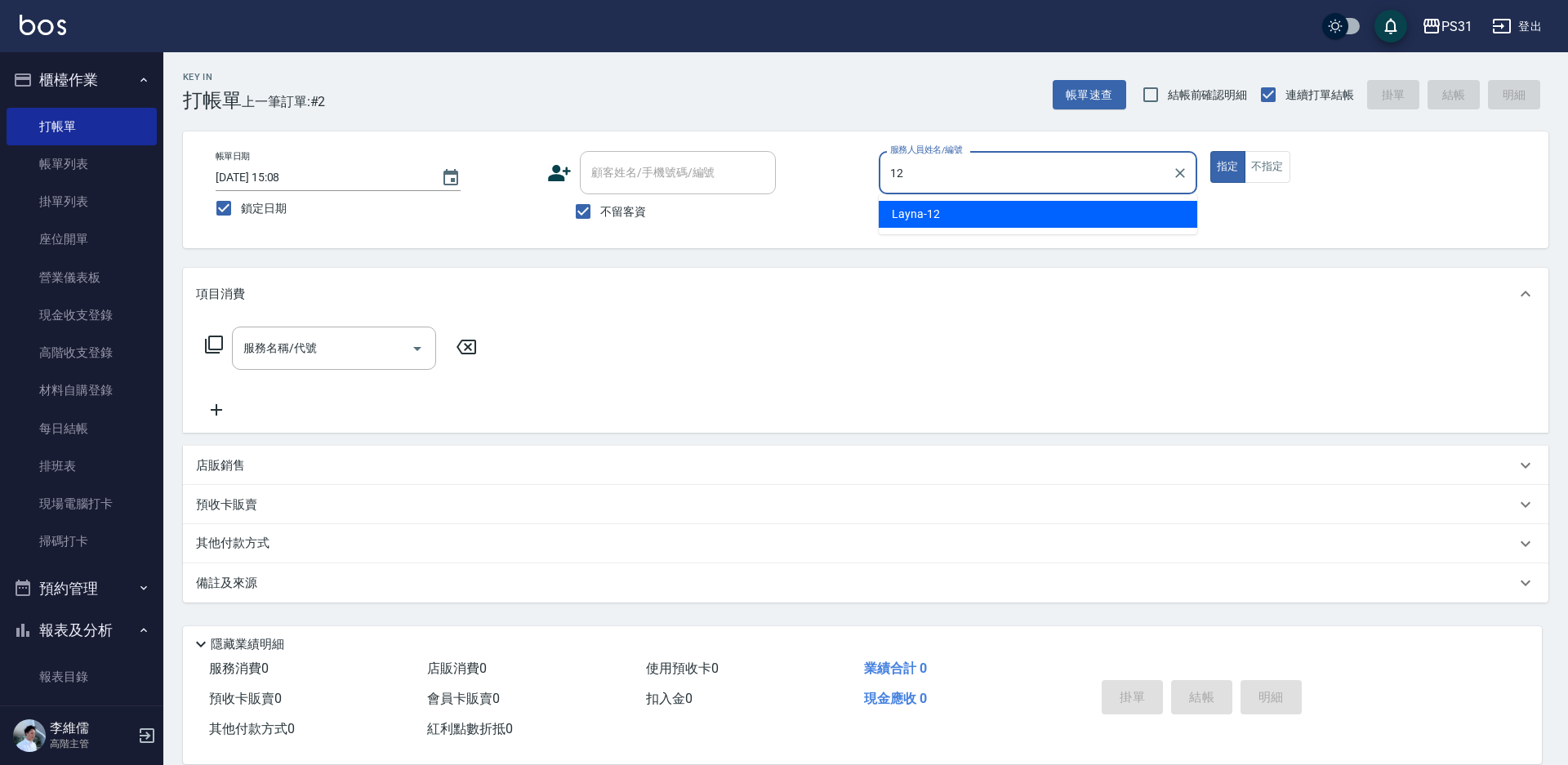 type on "Layna-12" 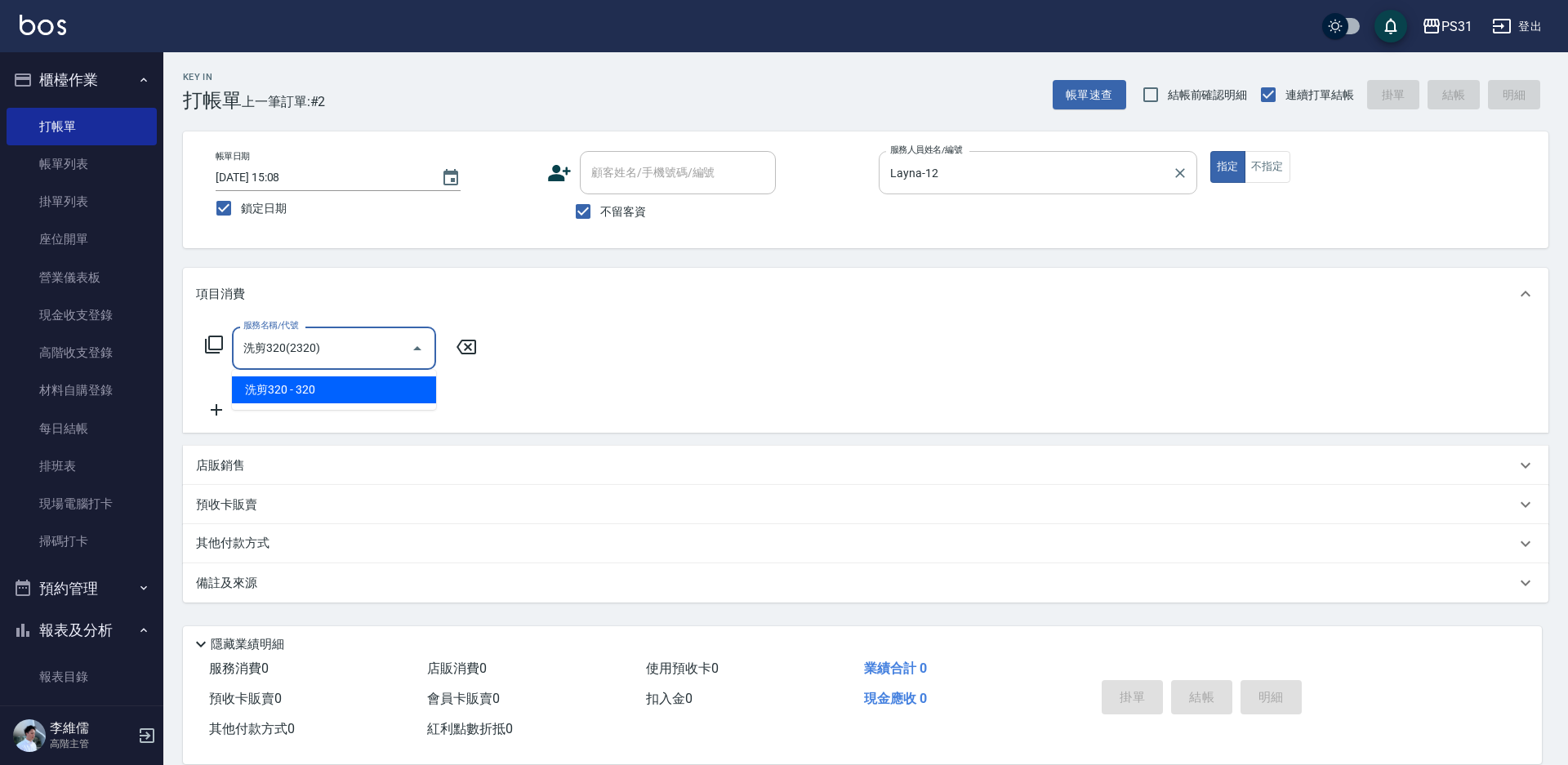 type on "洗剪320(2320)" 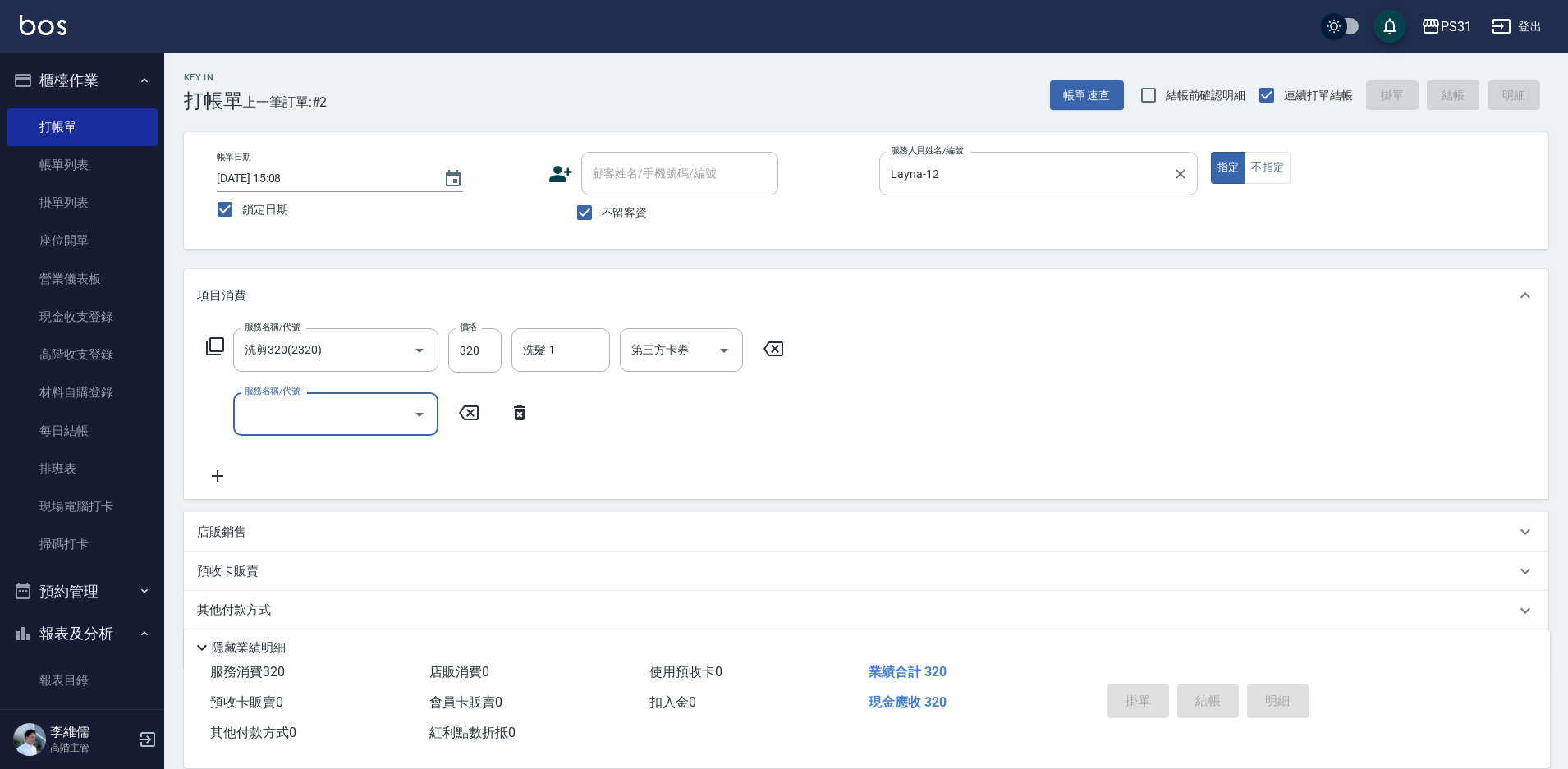 type 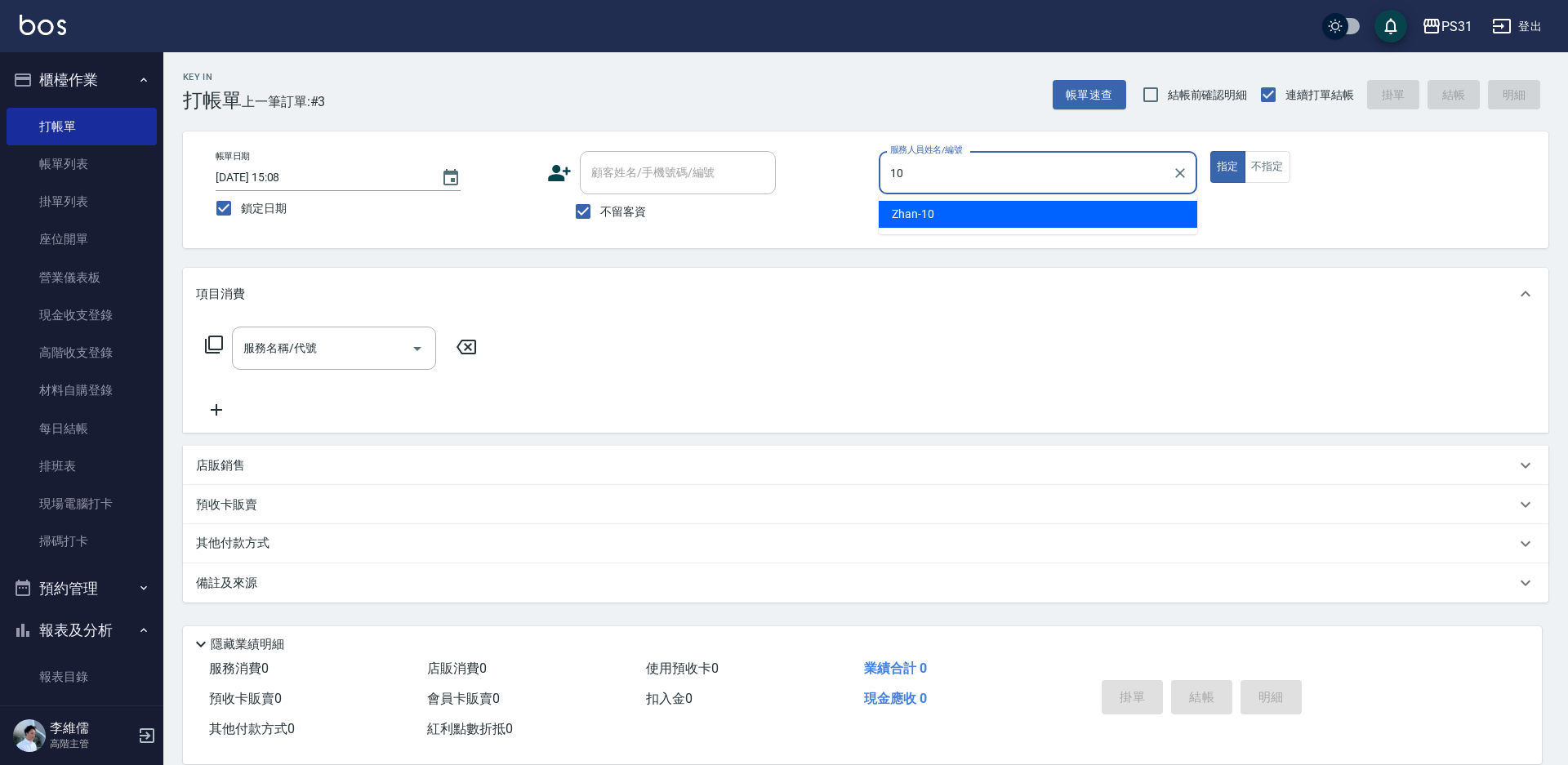 type on "Zhan-10" 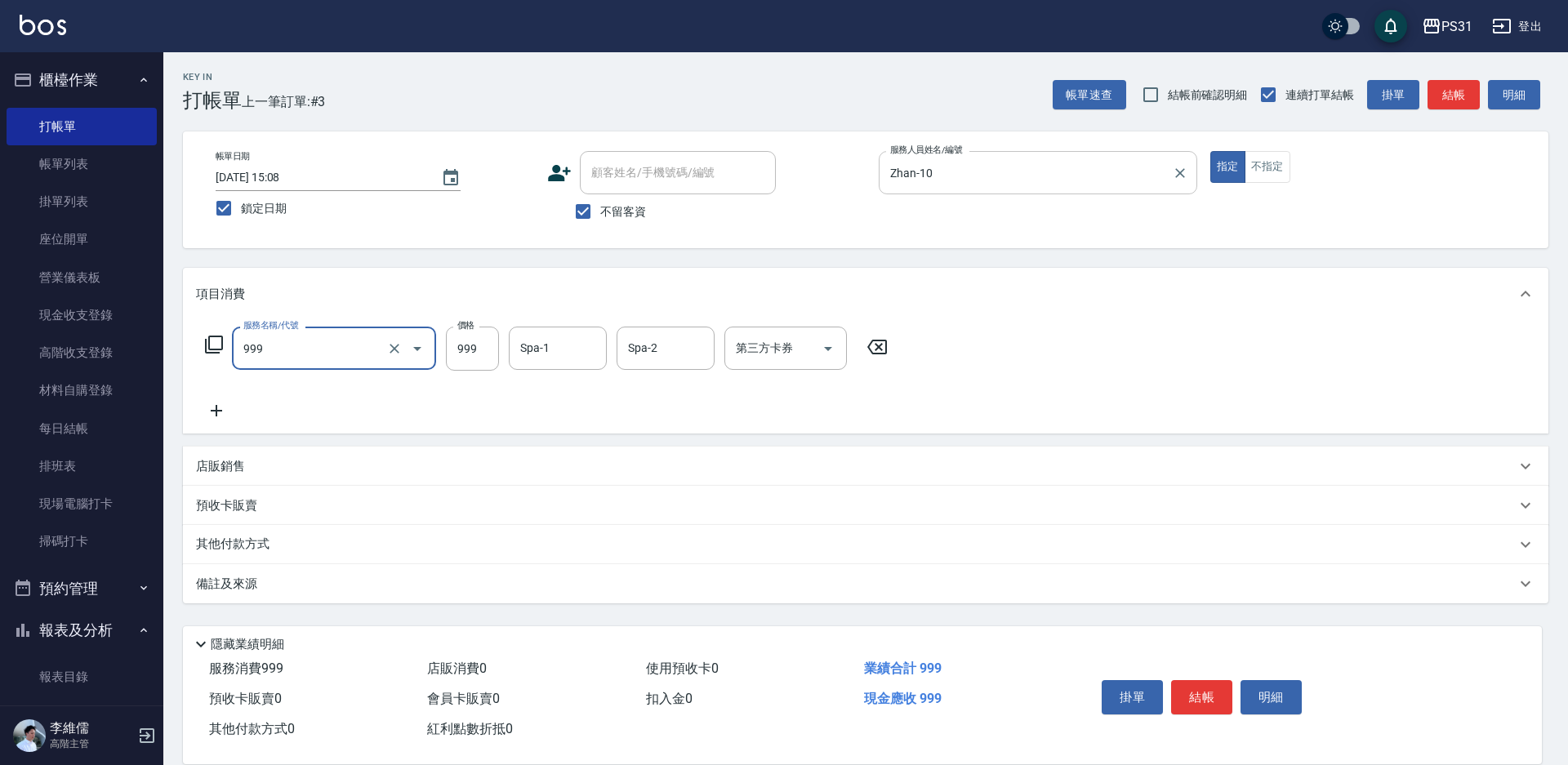 type on "精油套餐999(999)" 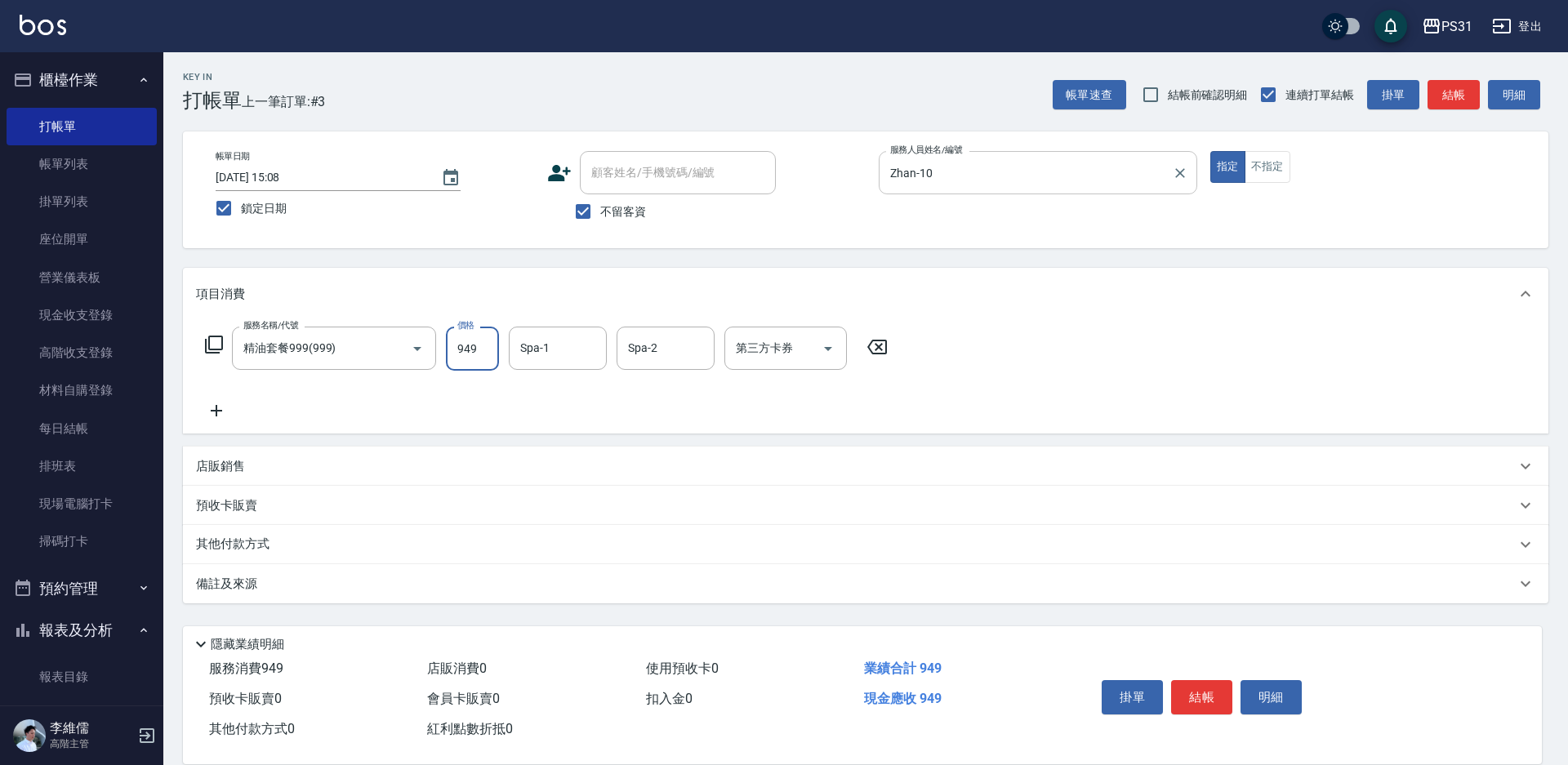 type on "949" 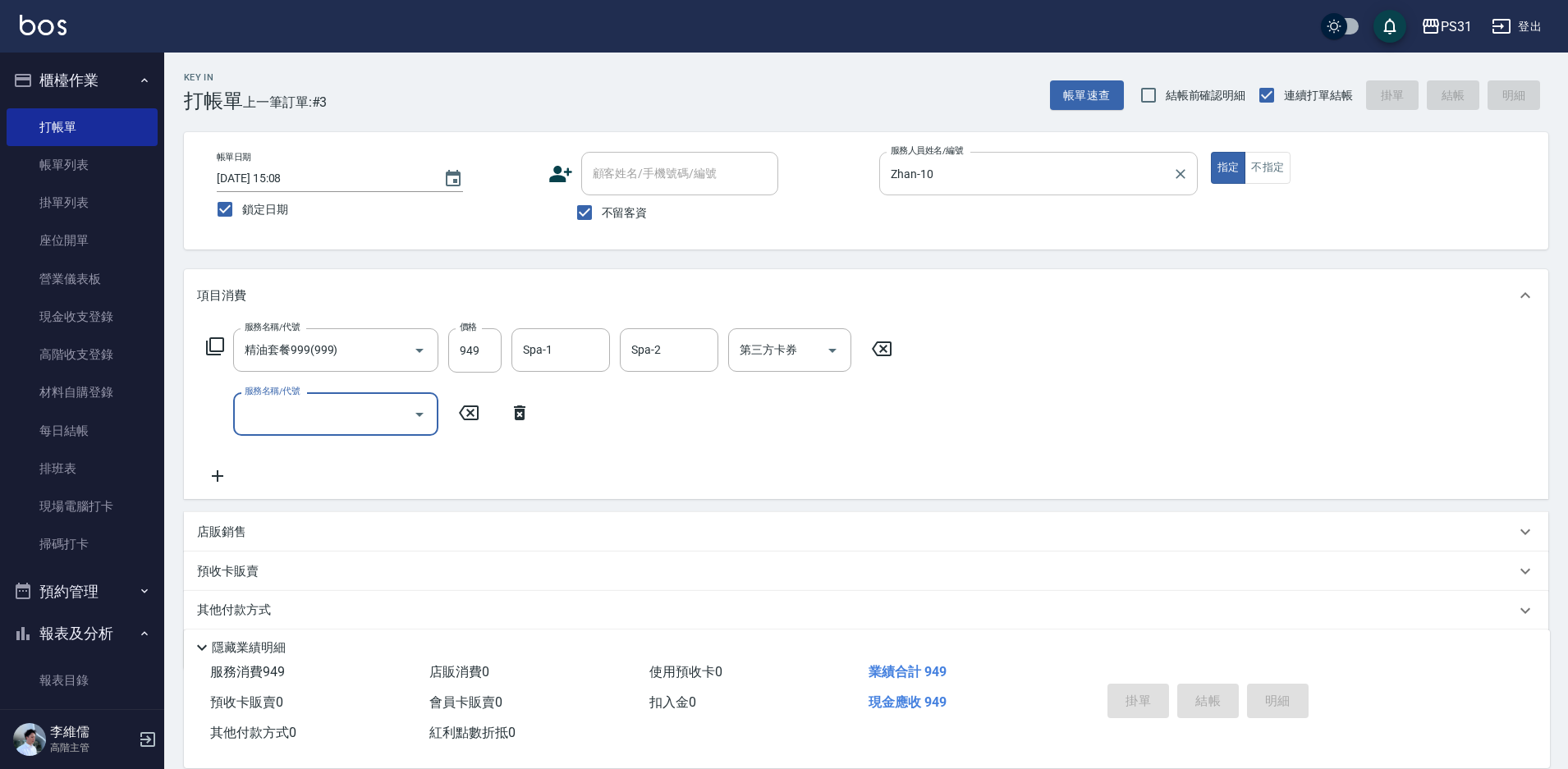 type 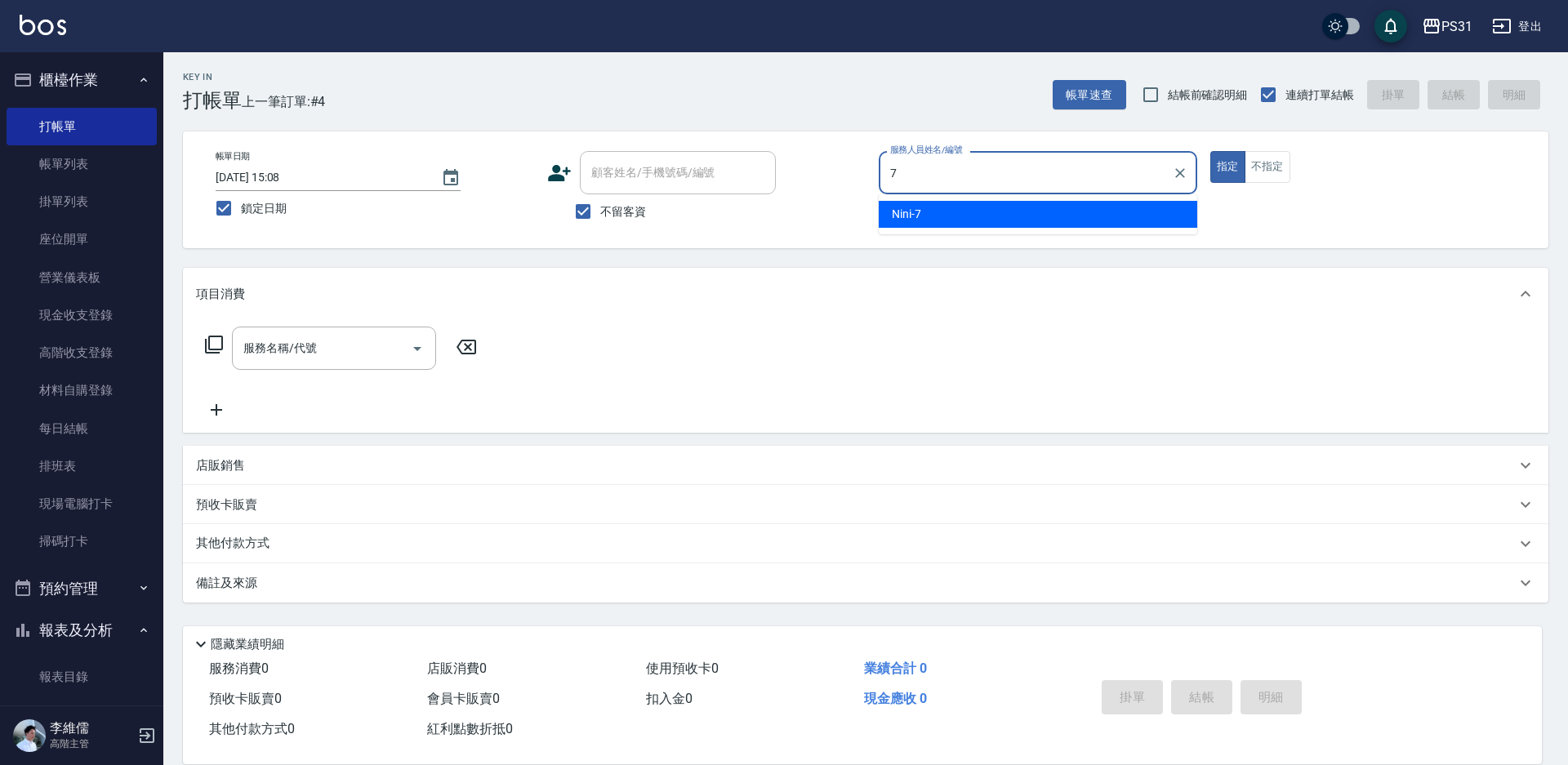 type on "Nini-7" 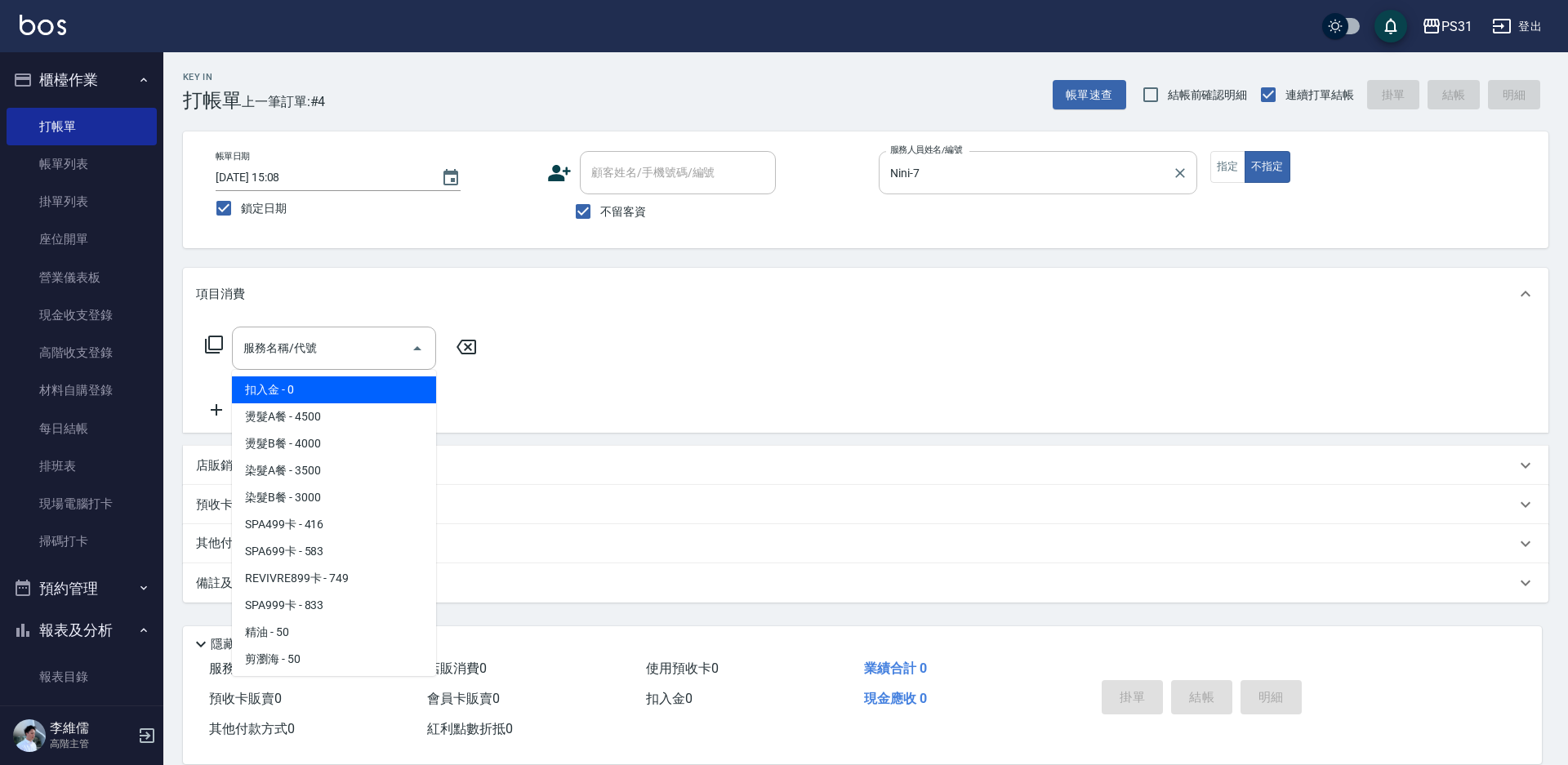 click on "Nini-7" at bounding box center (1026, 172) 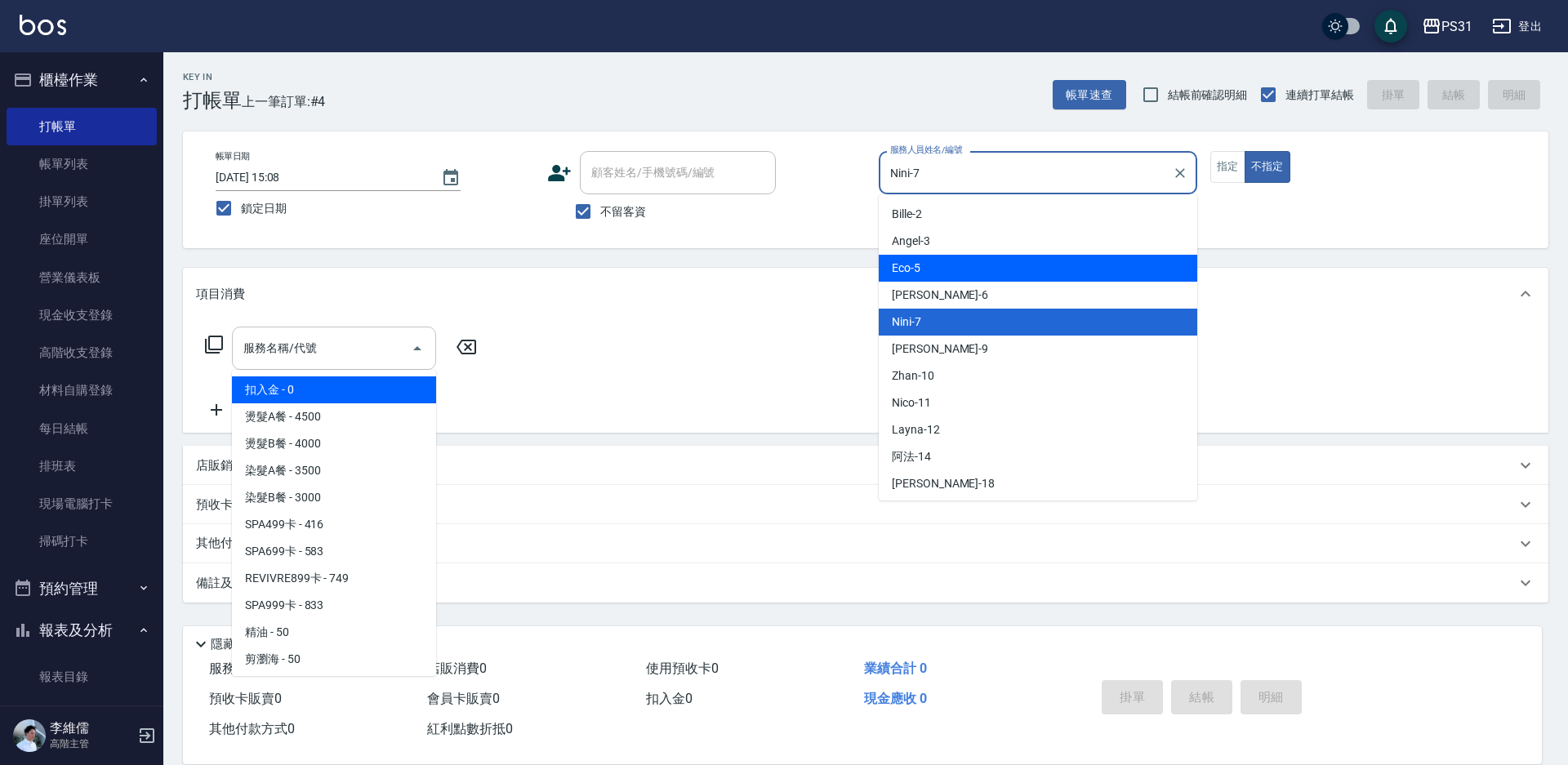 click on "服務名稱/代號 服務名稱/代號" at bounding box center [334, 348] 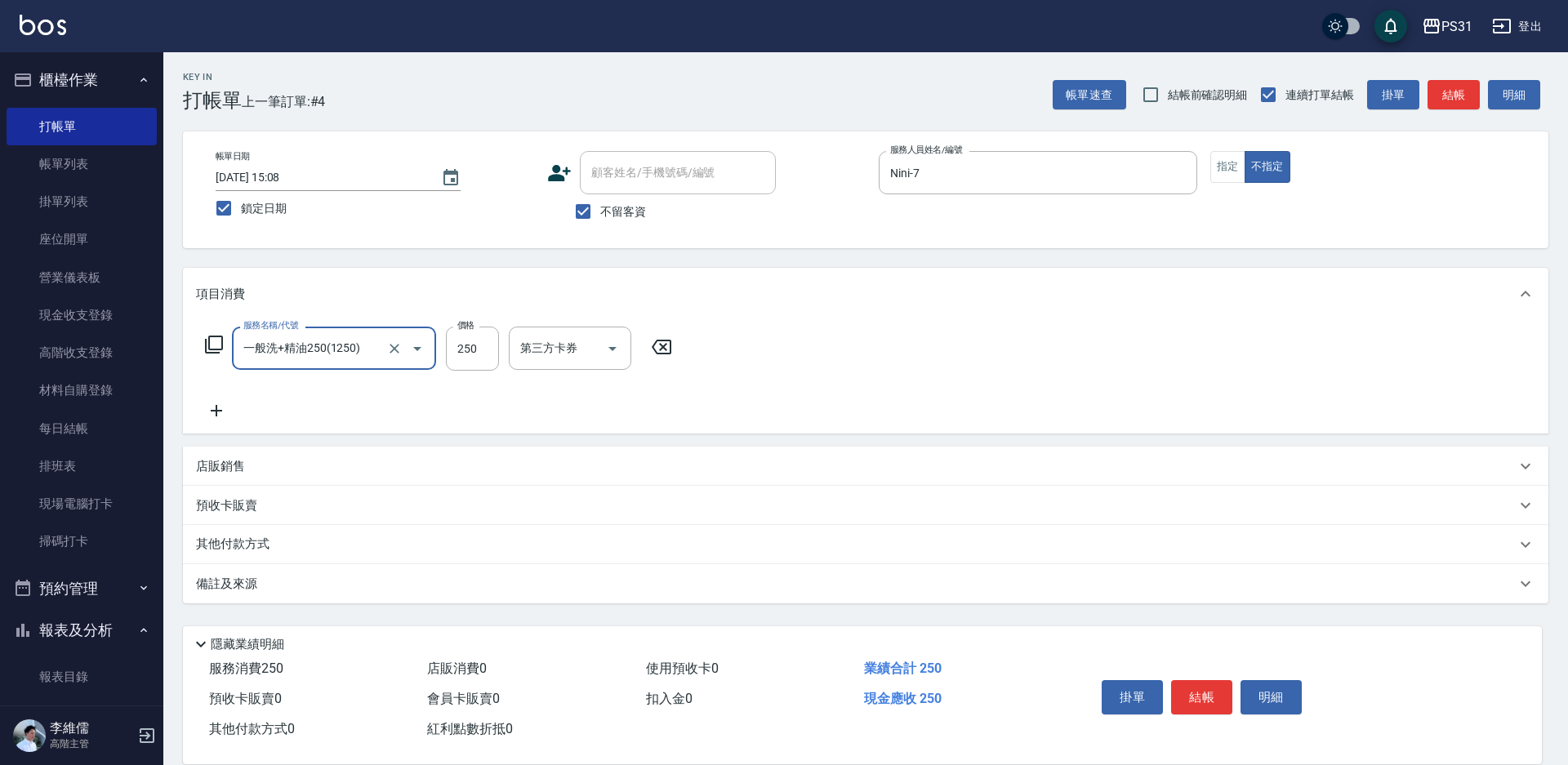 type on "一般洗+精油250(1250)" 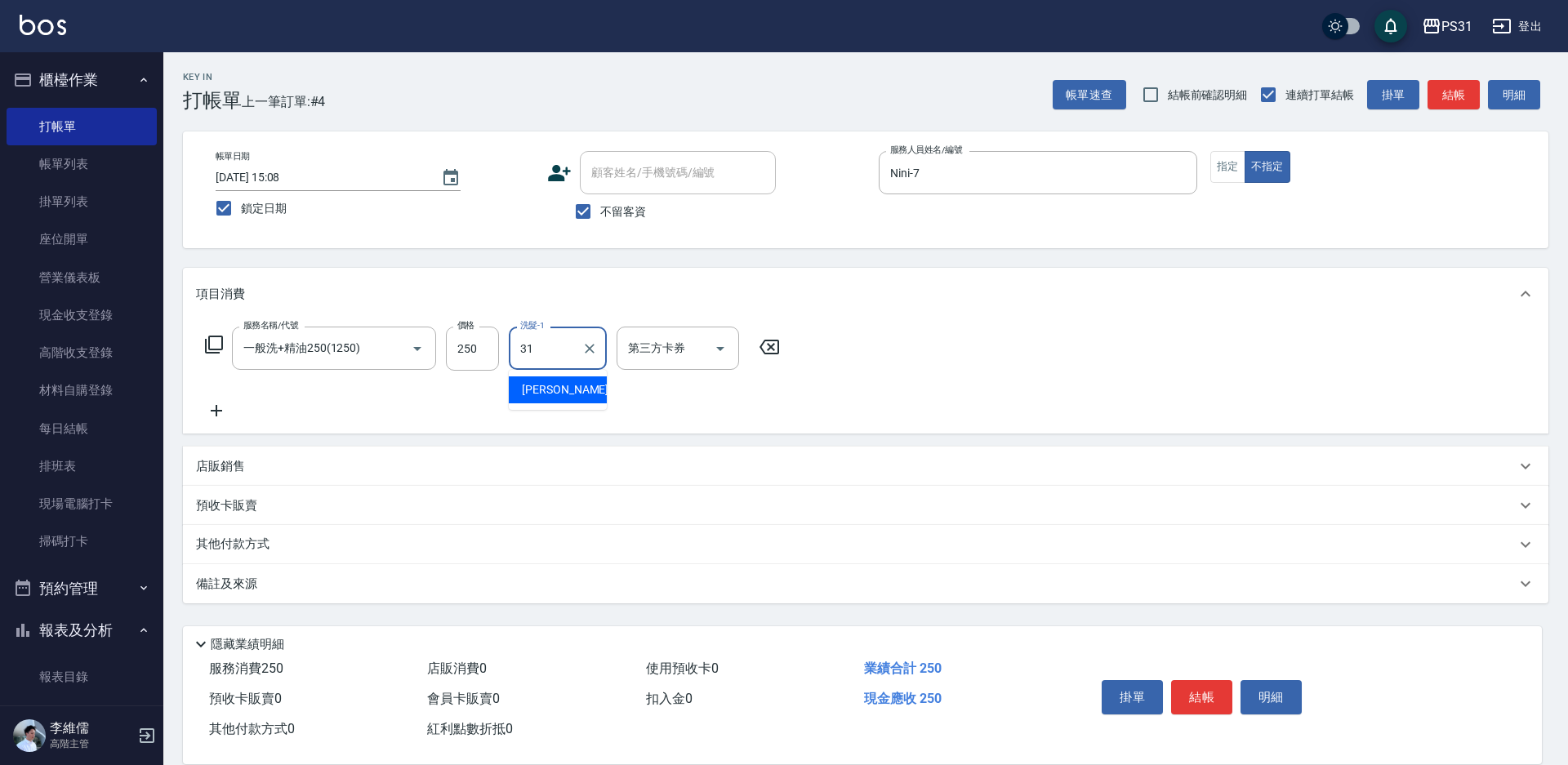 type on "[PERSON_NAME]-31" 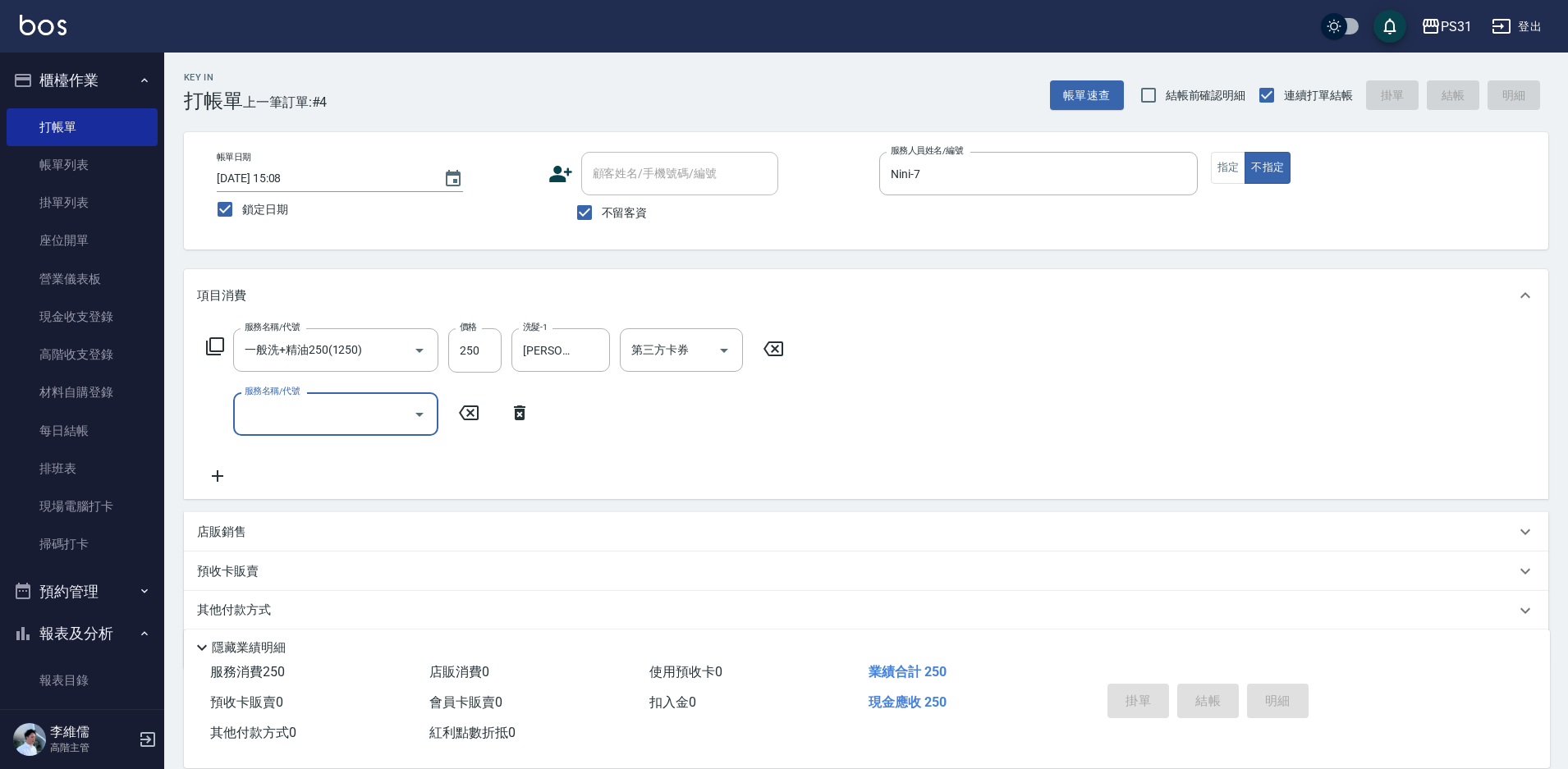 type 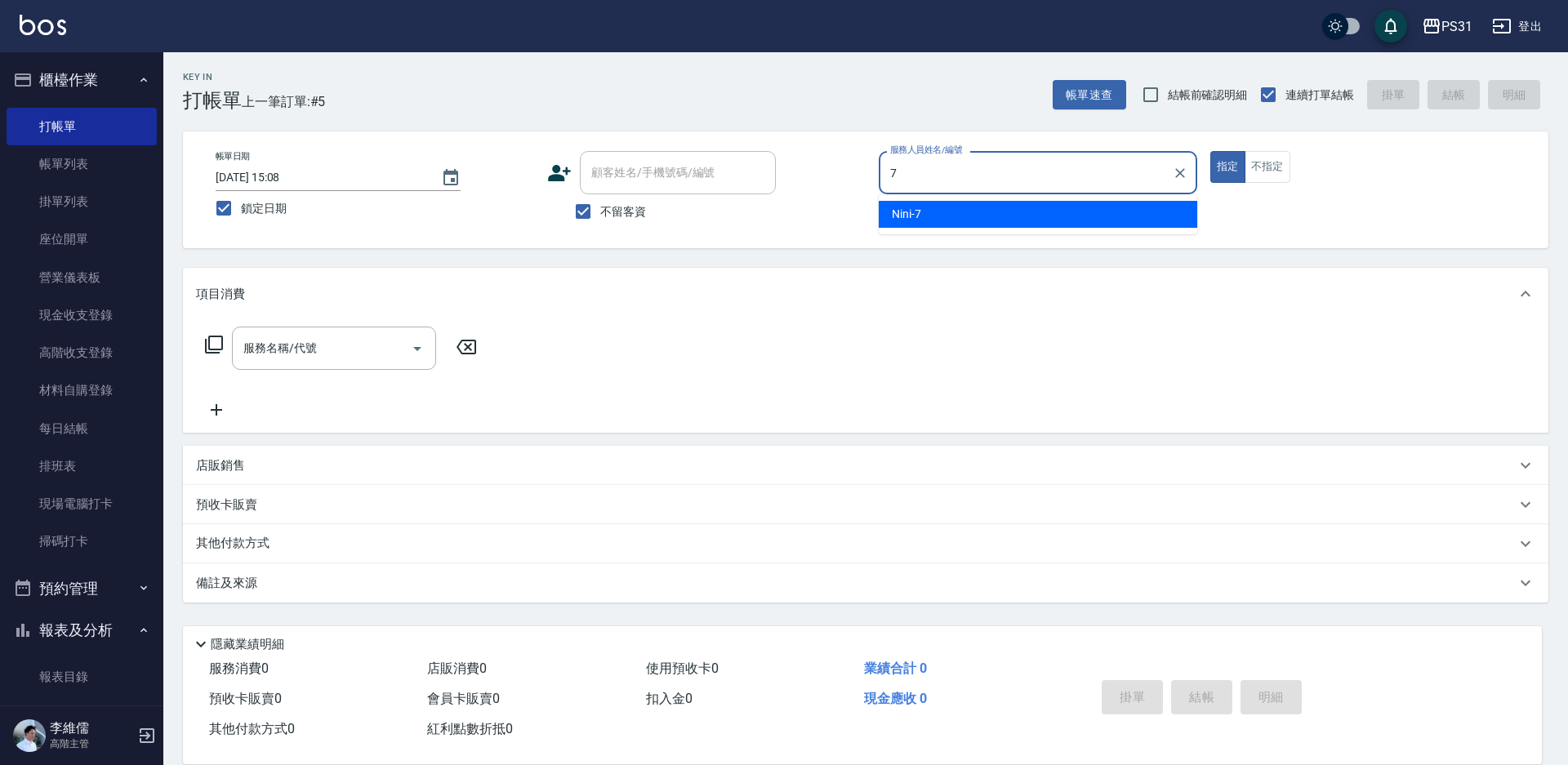 type on "Nini-7" 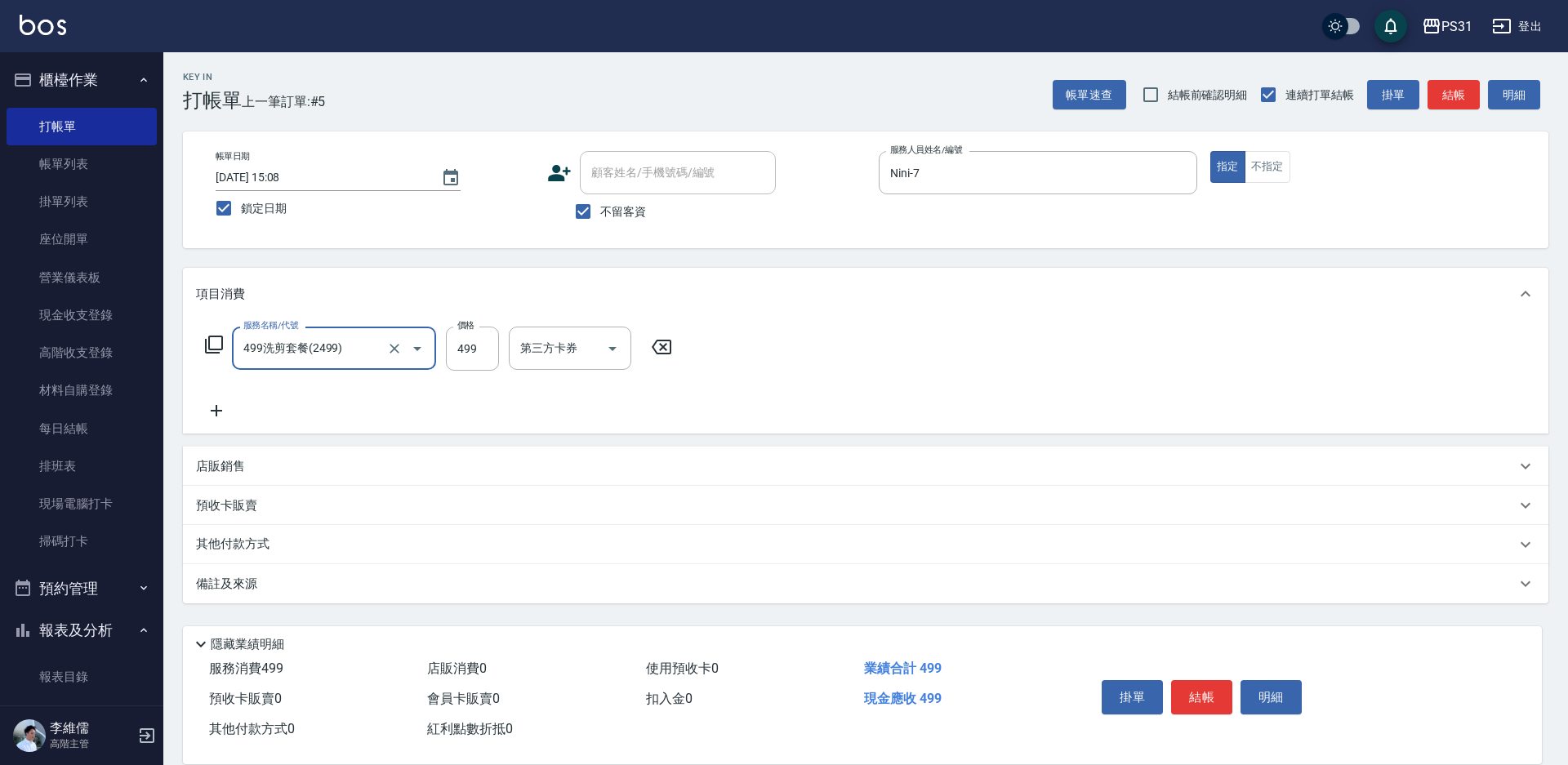 type on "499洗剪套餐(2499)" 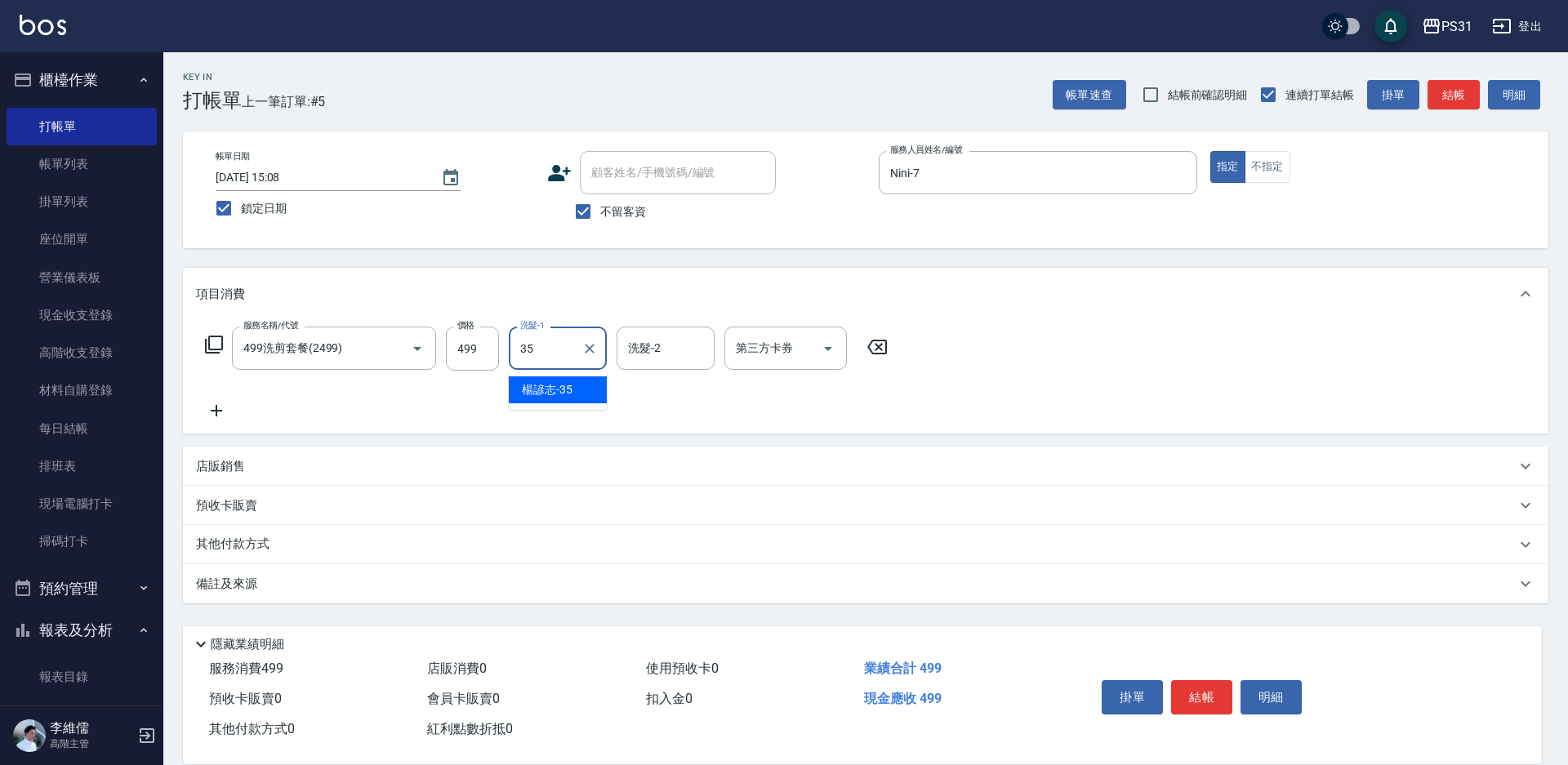 type on "楊諺志-35" 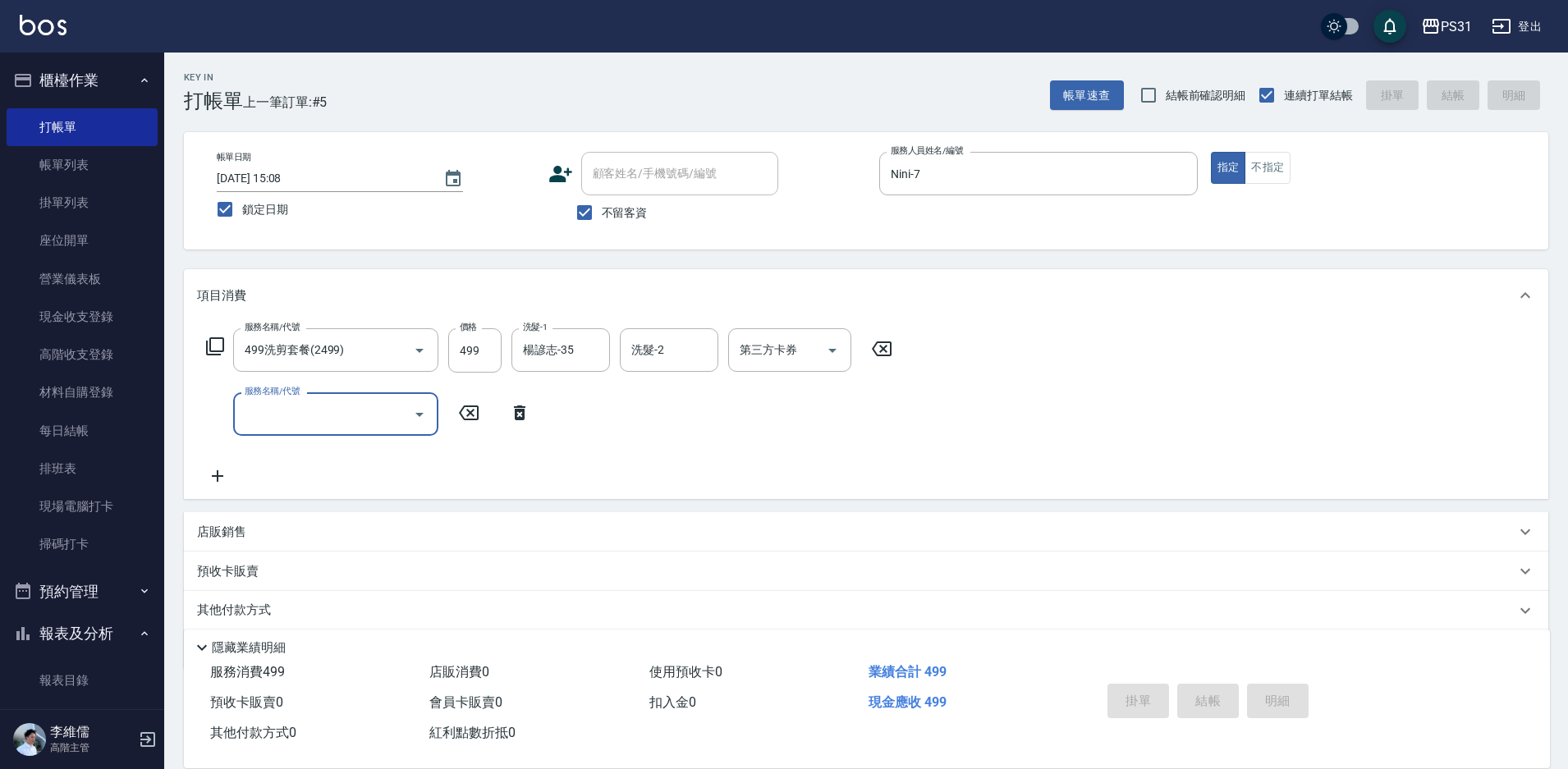 type 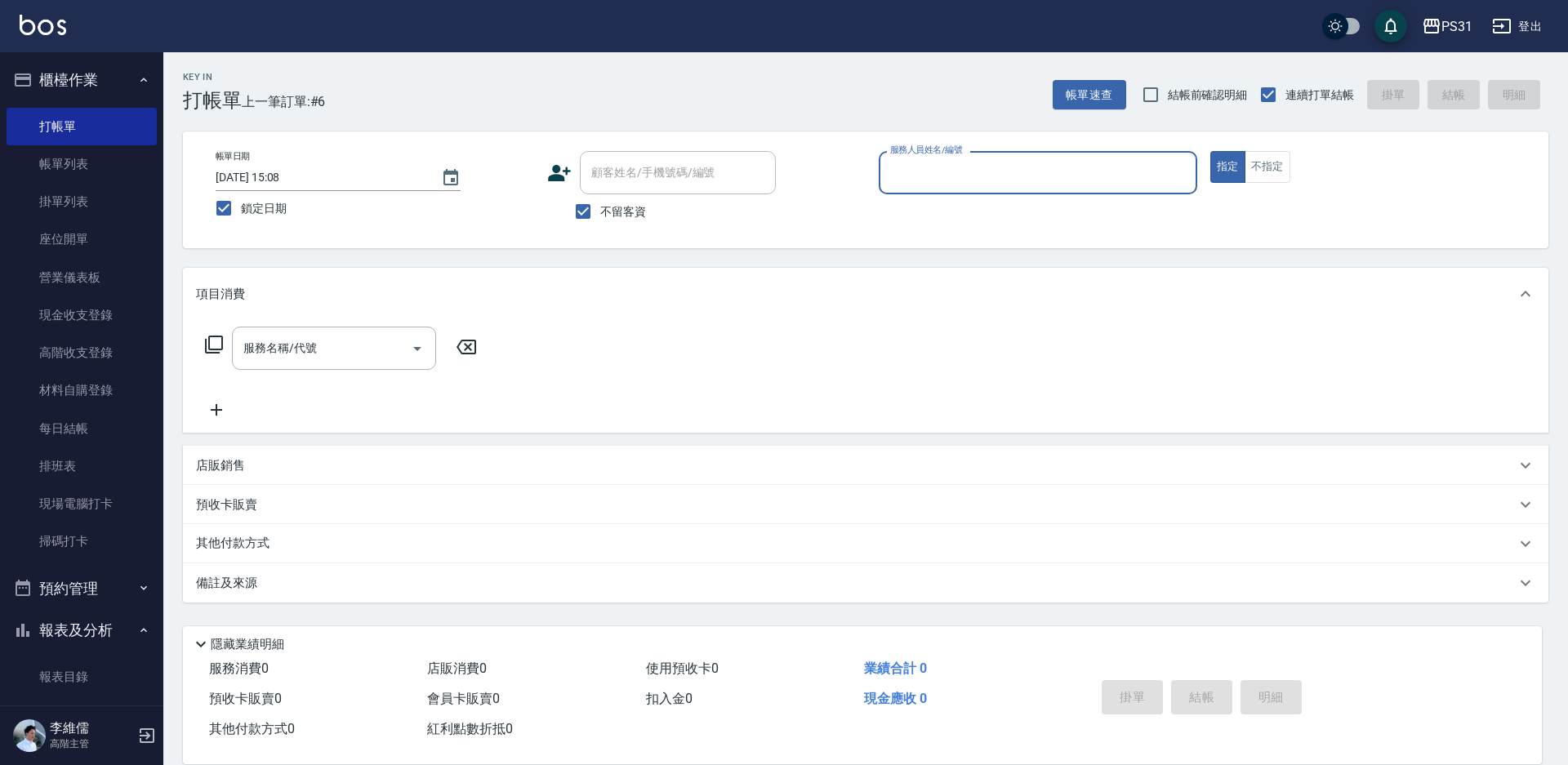 type on "7" 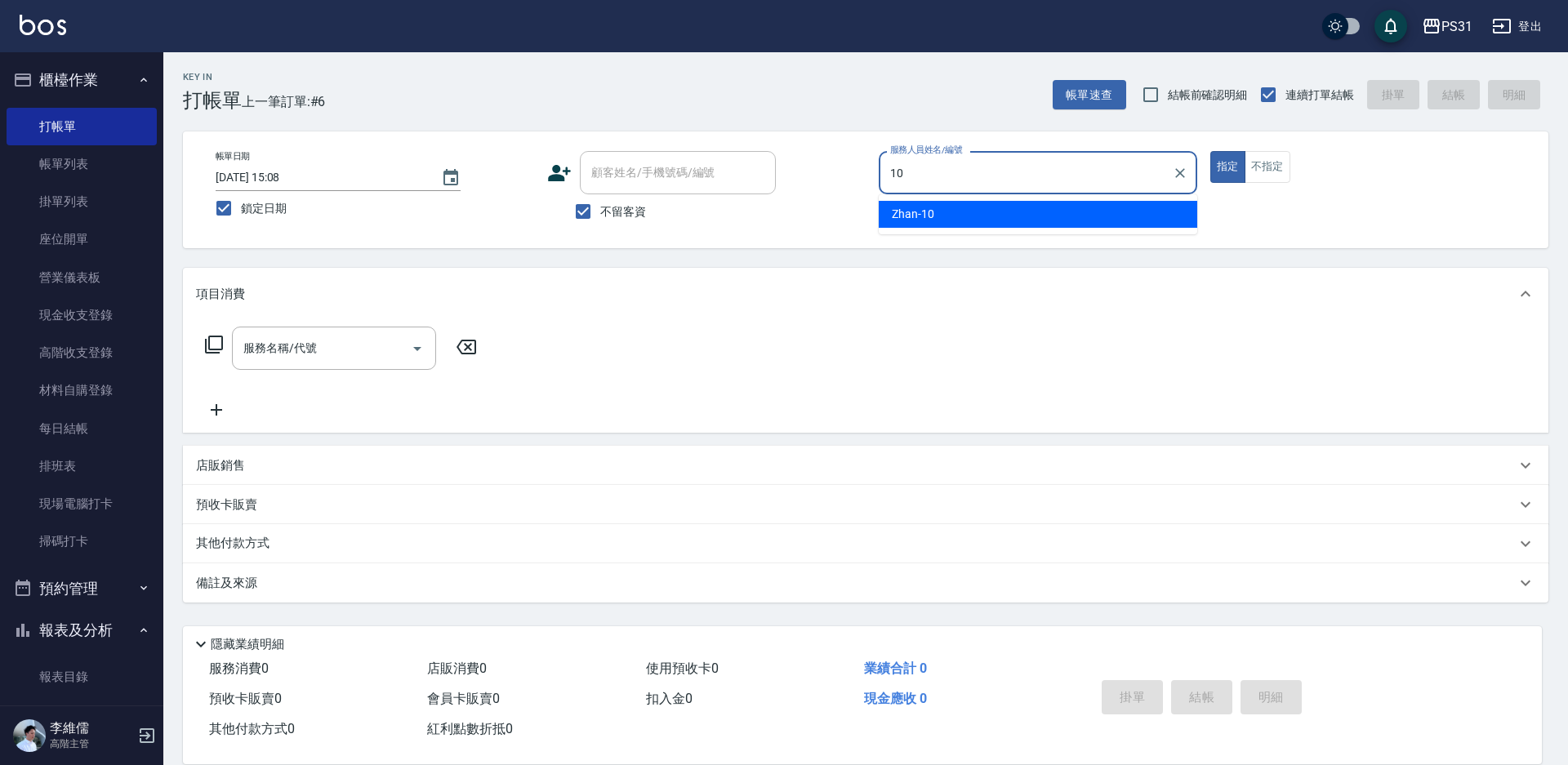 type on "Zhan-10" 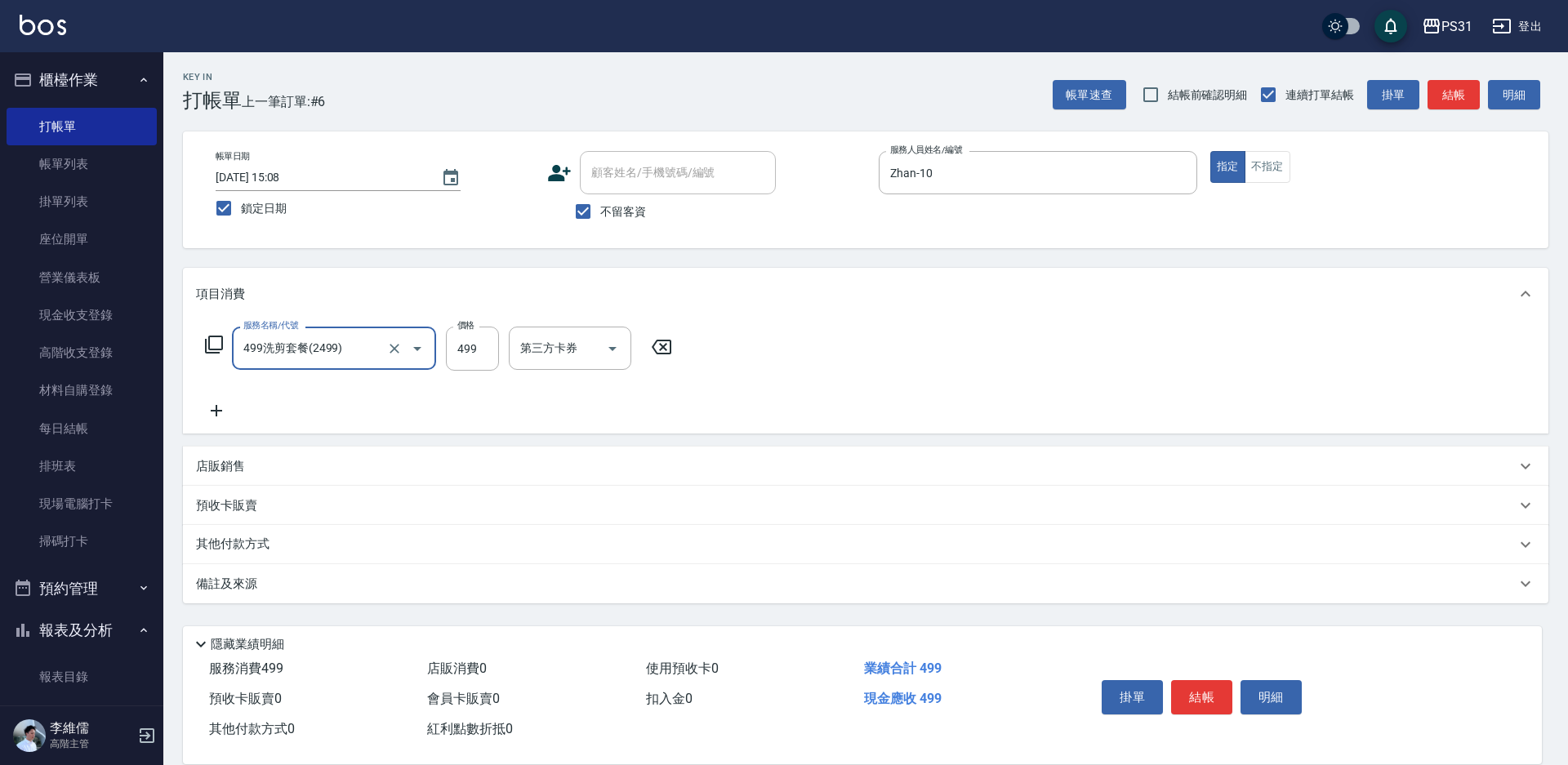 type on "499洗剪套餐(2499)" 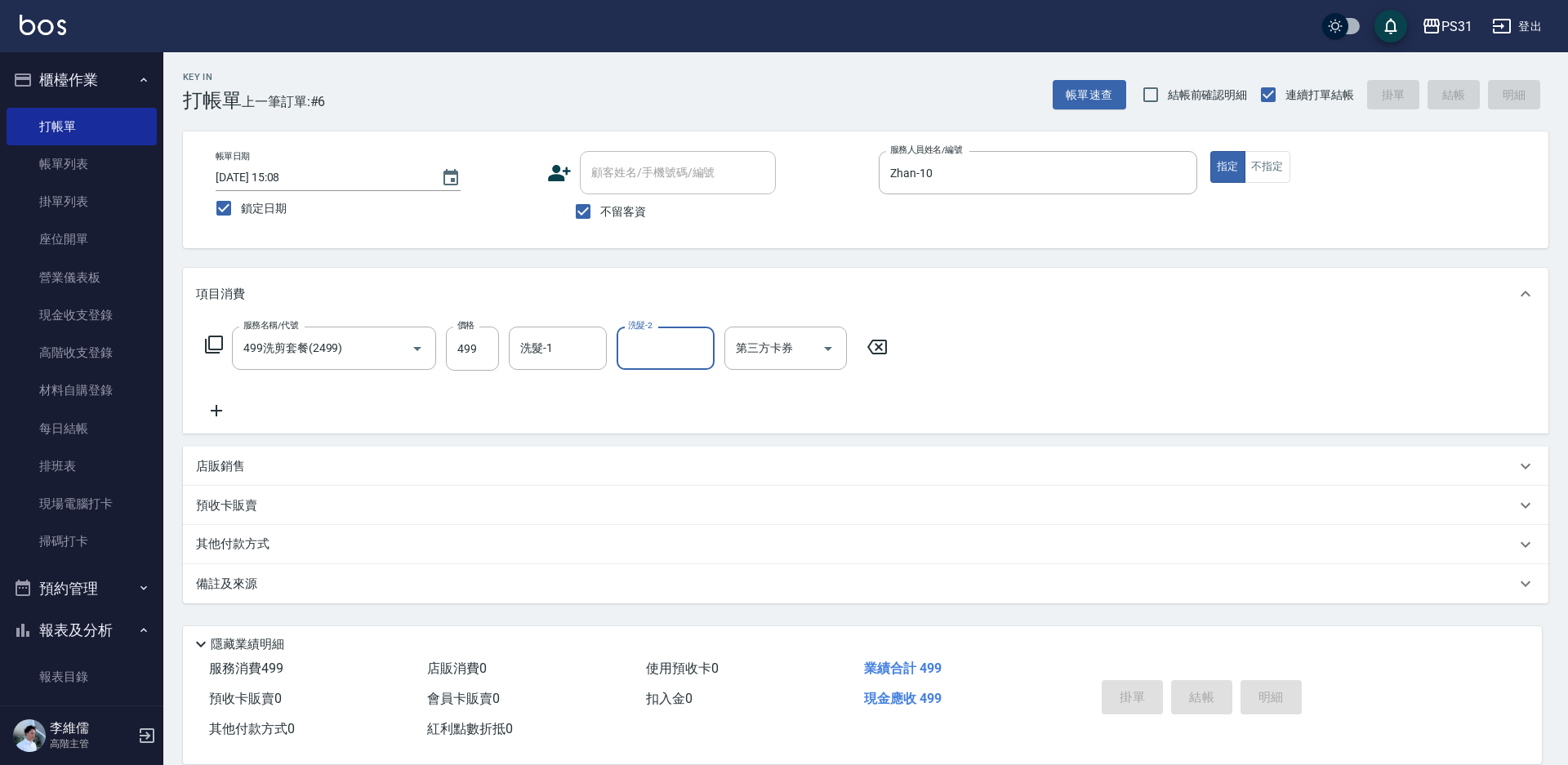 type 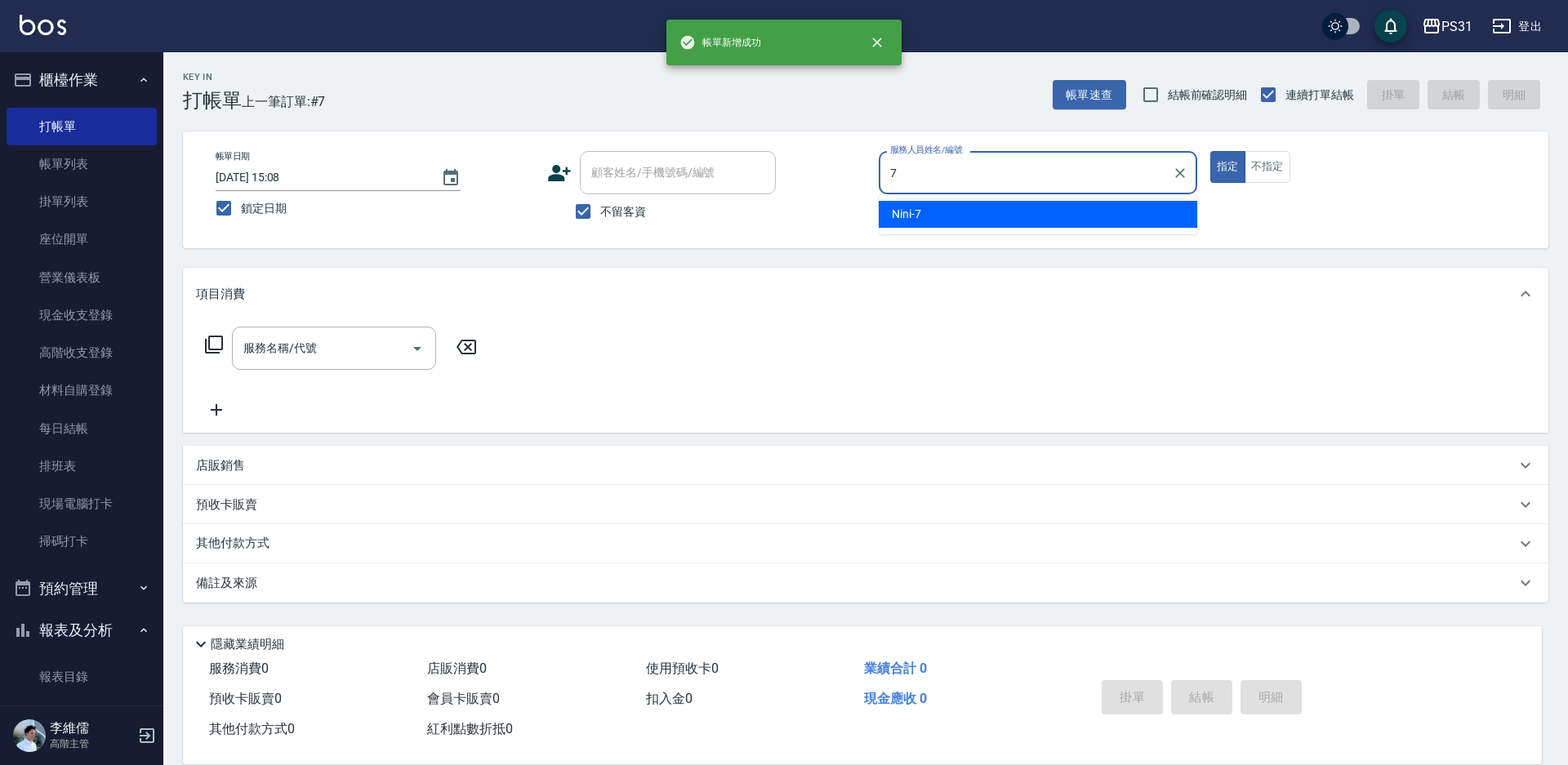 type on "Nini-7" 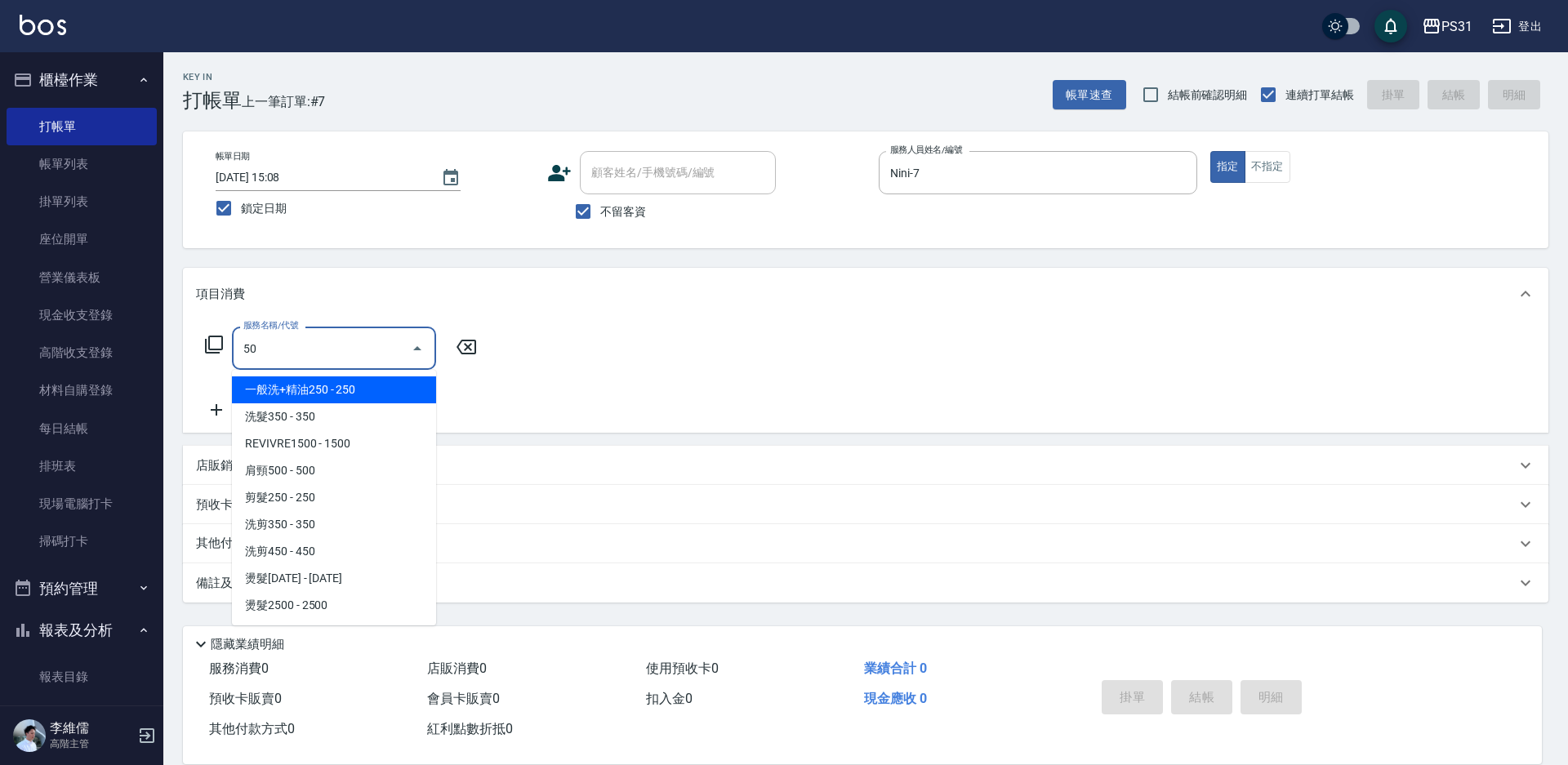 type on "5" 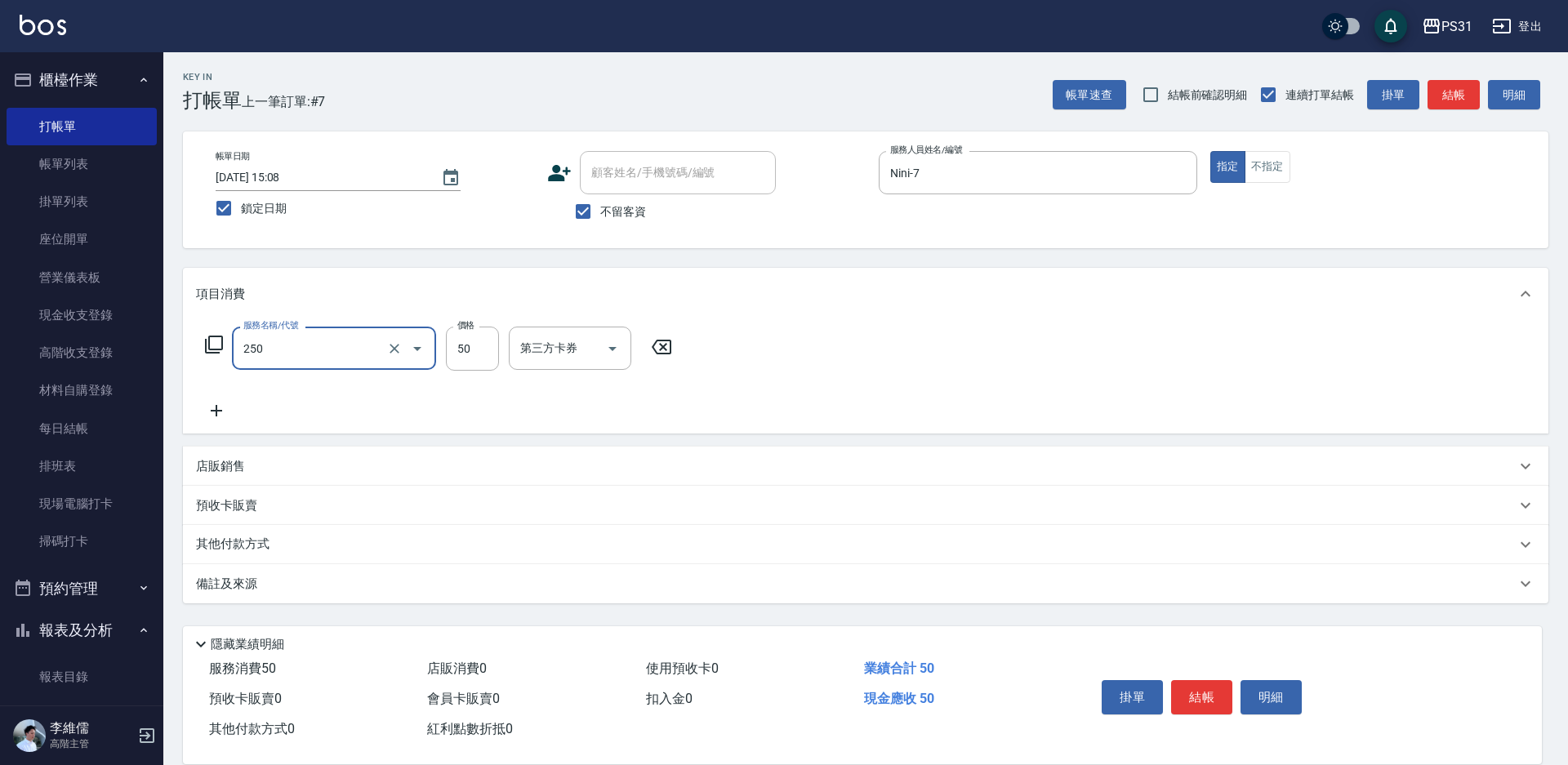 type on "剪瀏海(250)" 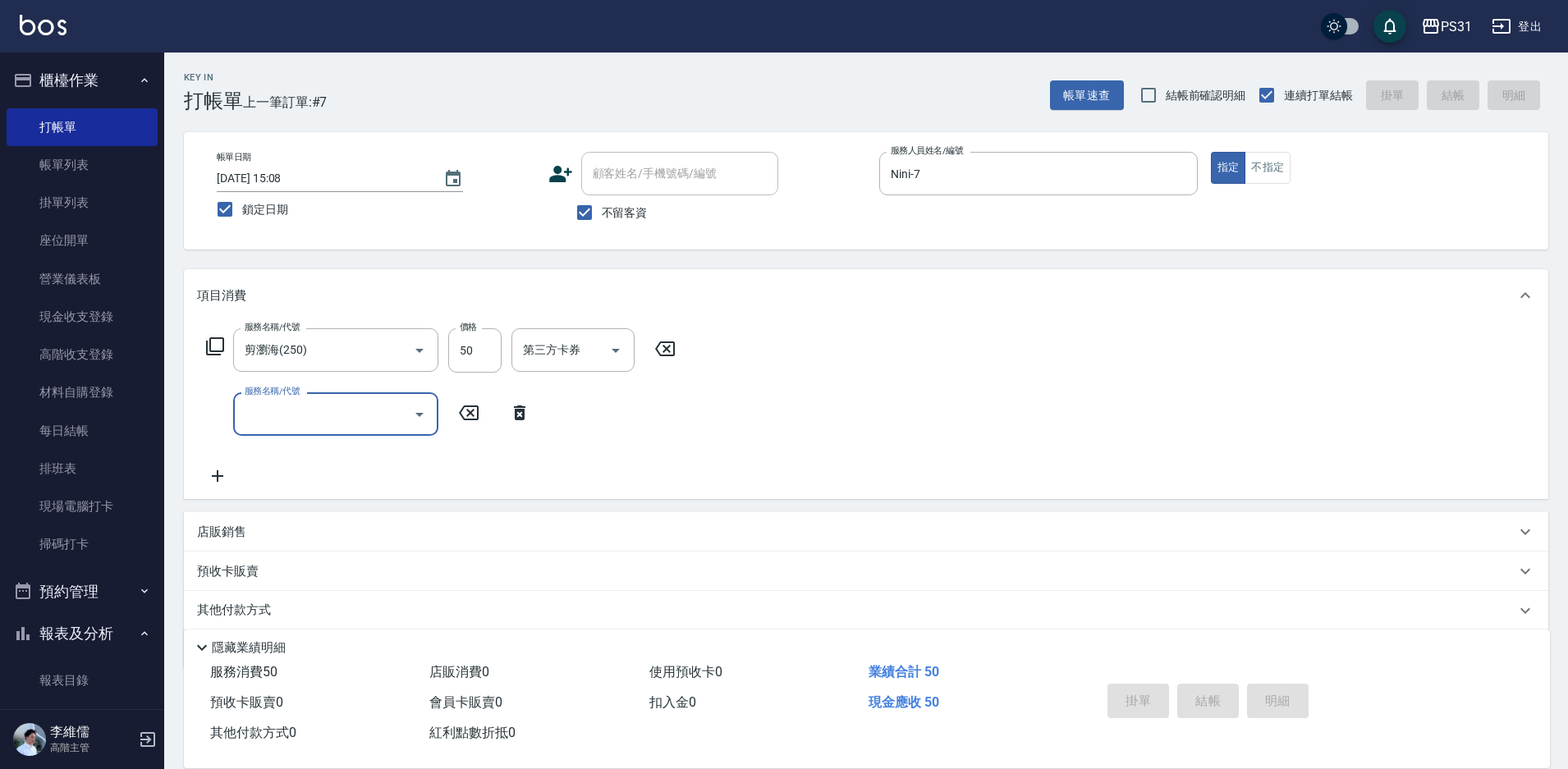 type 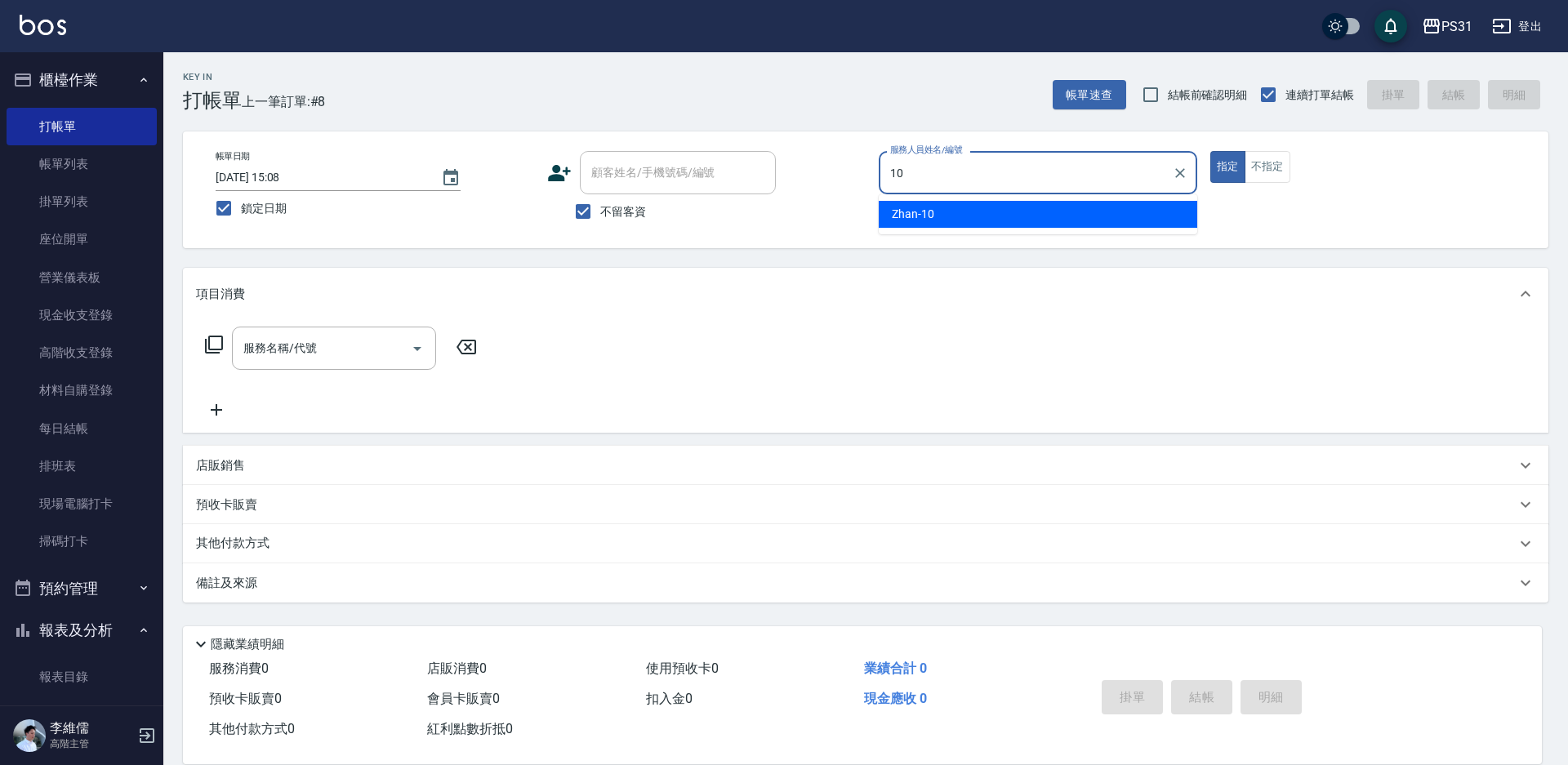 type on "Zhan-10" 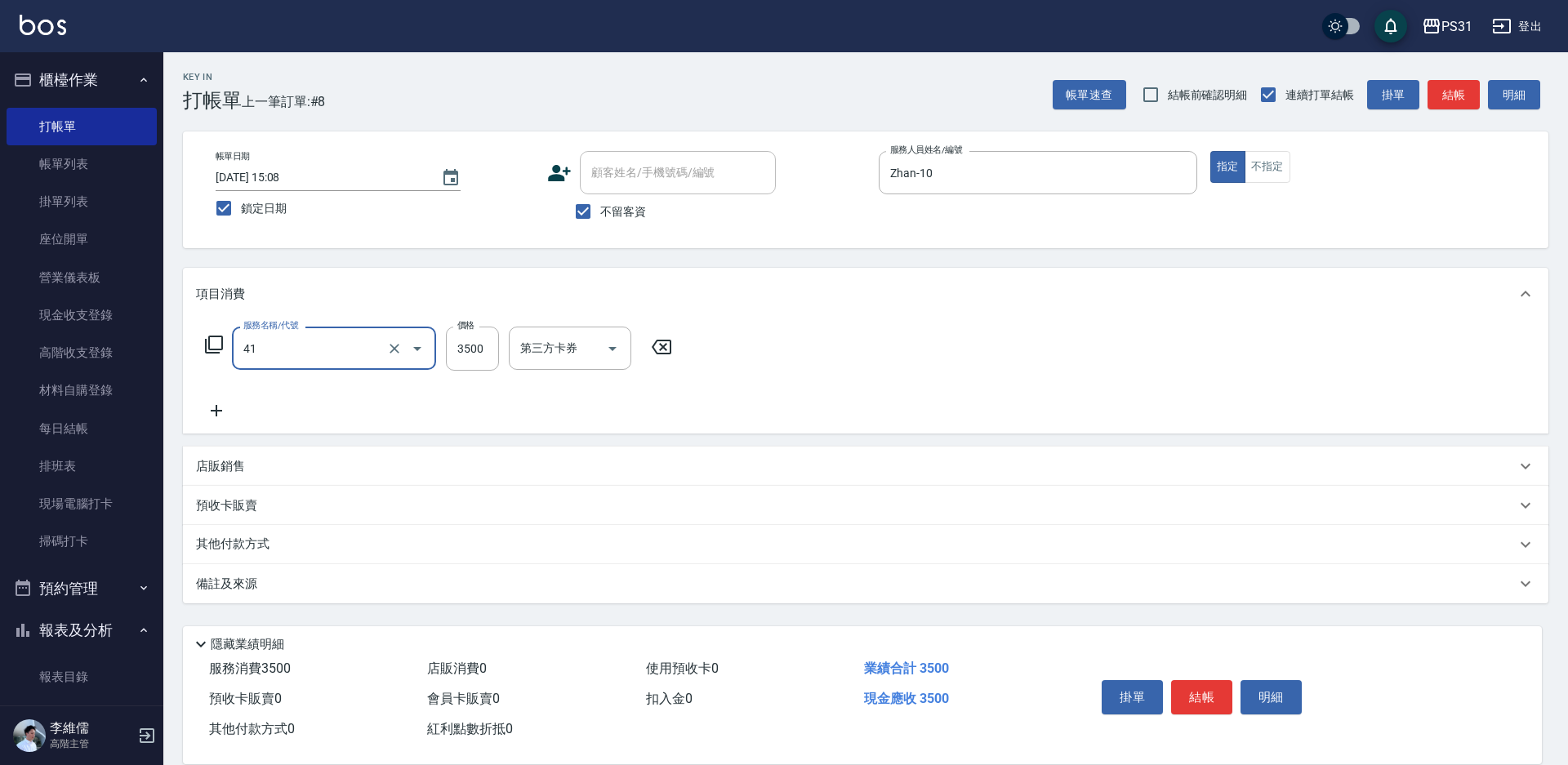 type on "染髮A餐(41)" 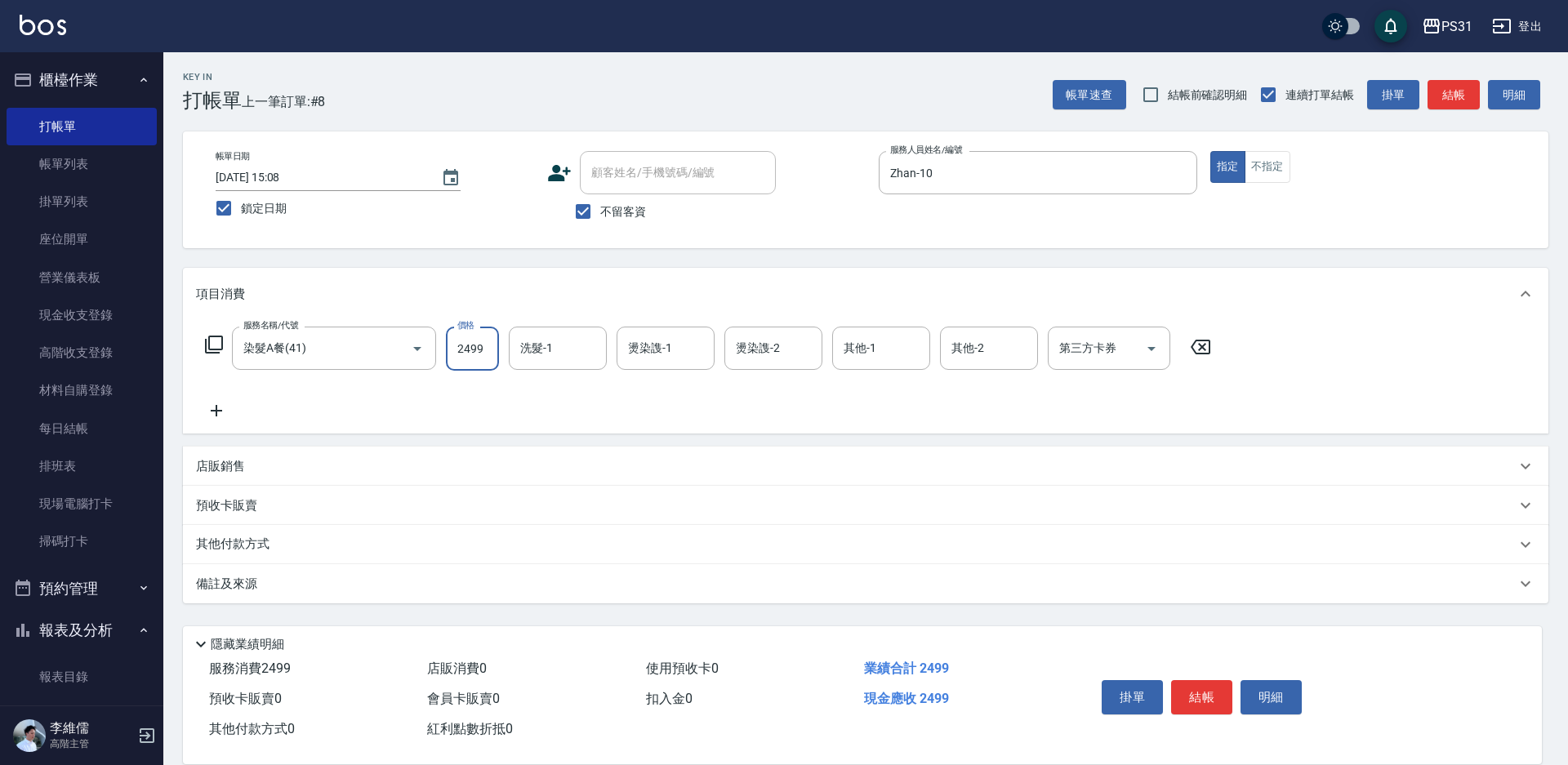 type on "2499" 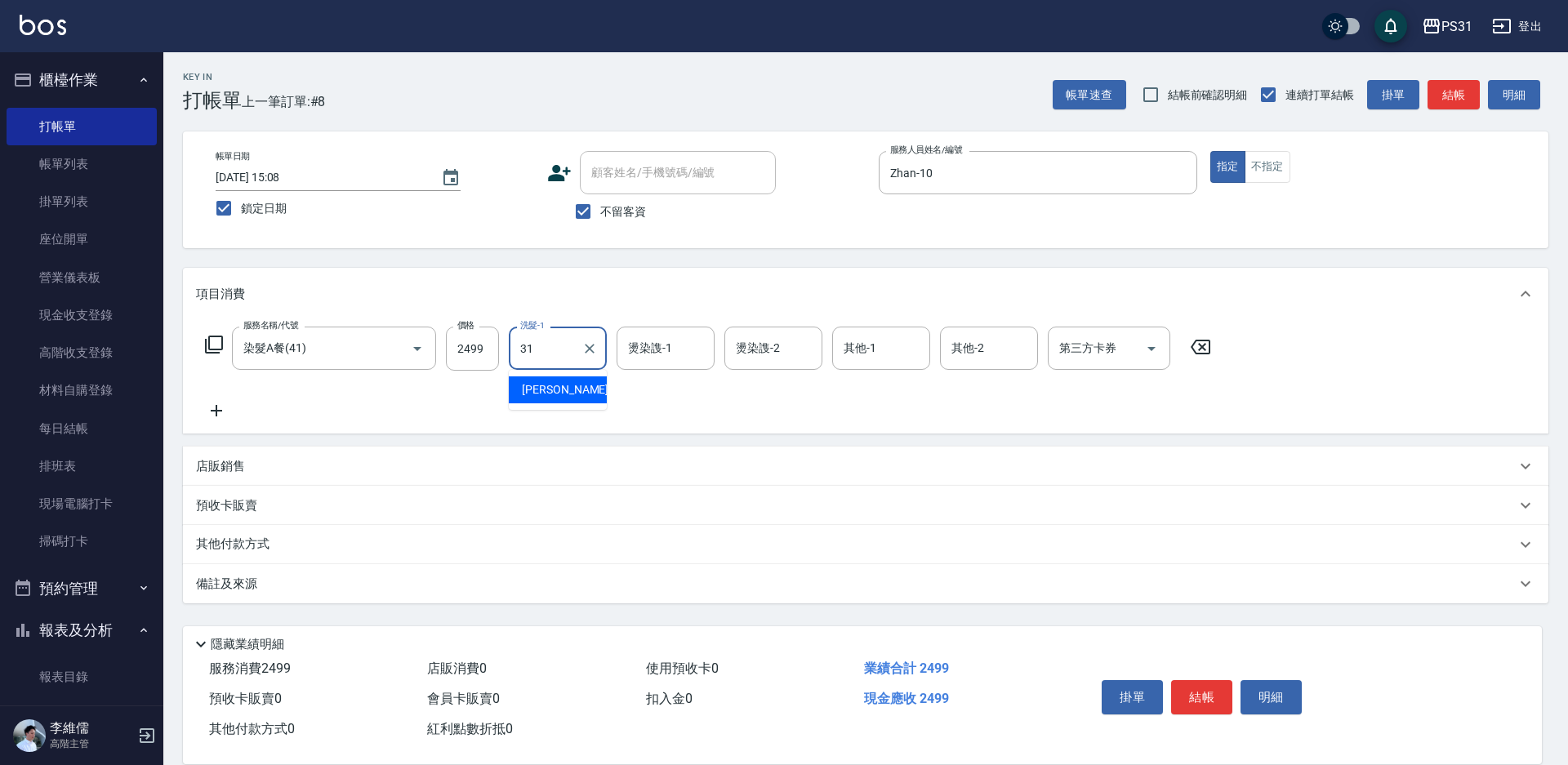 type on "[PERSON_NAME]-31" 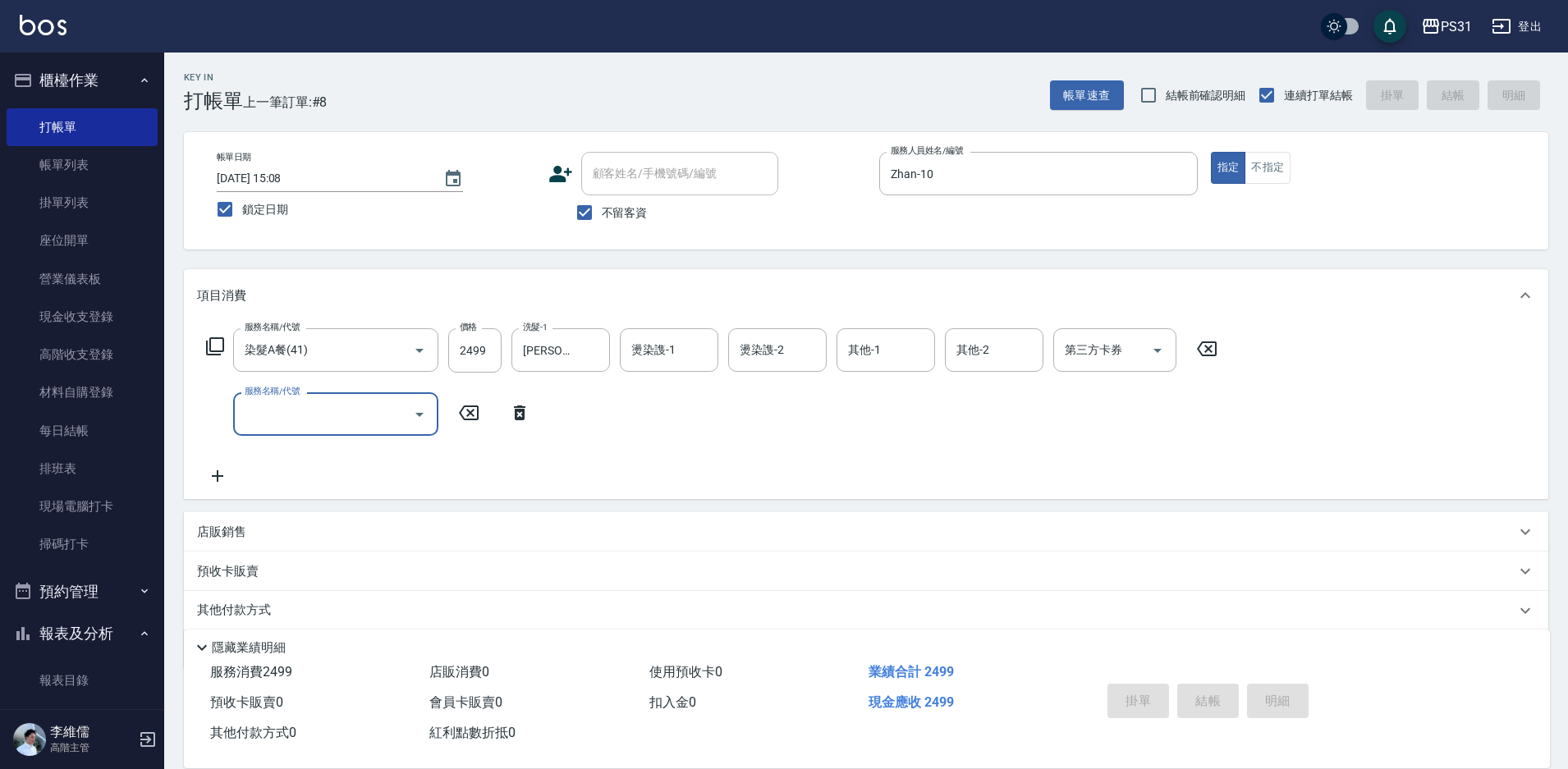type 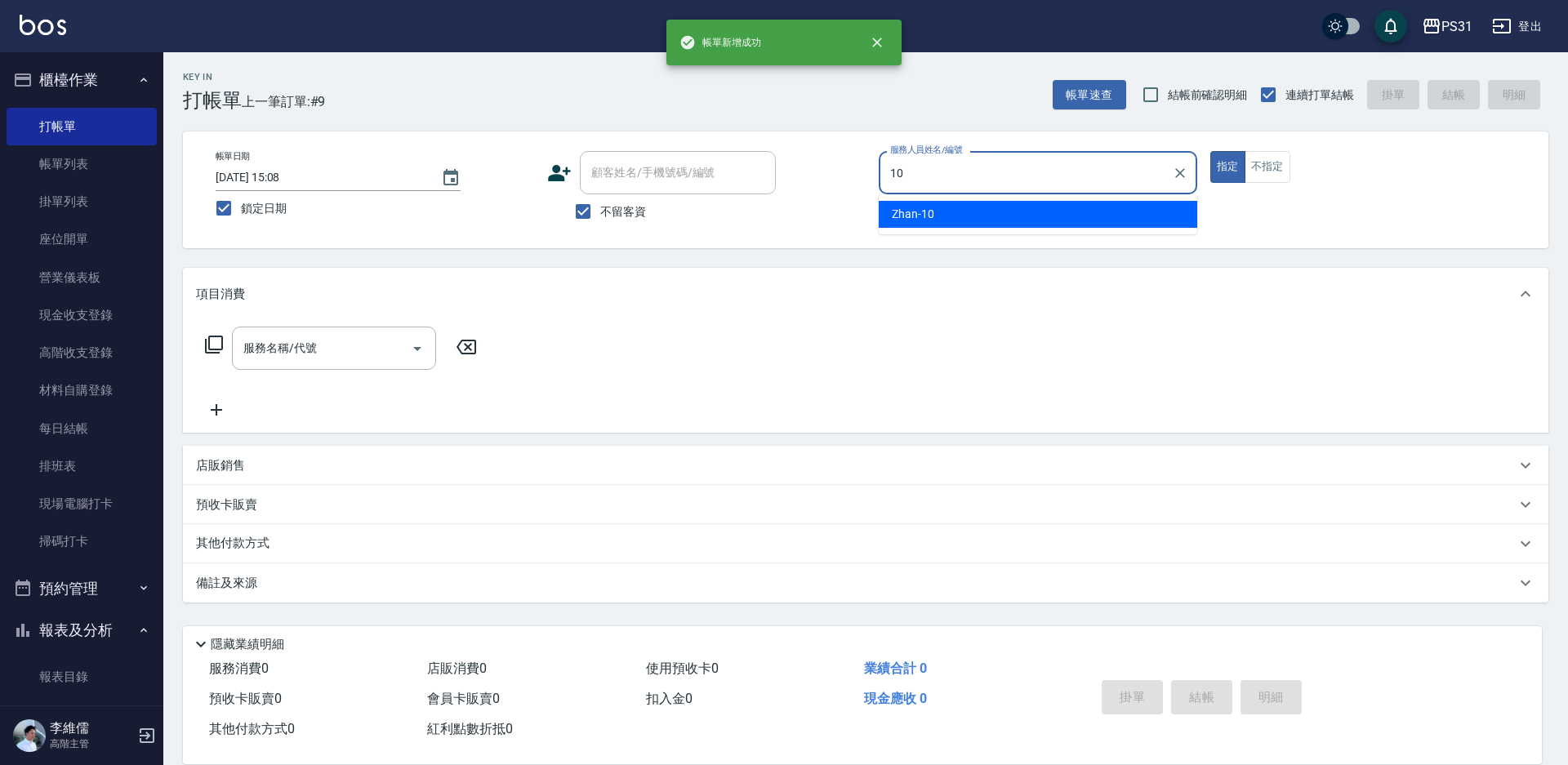 type on "Zhan-10" 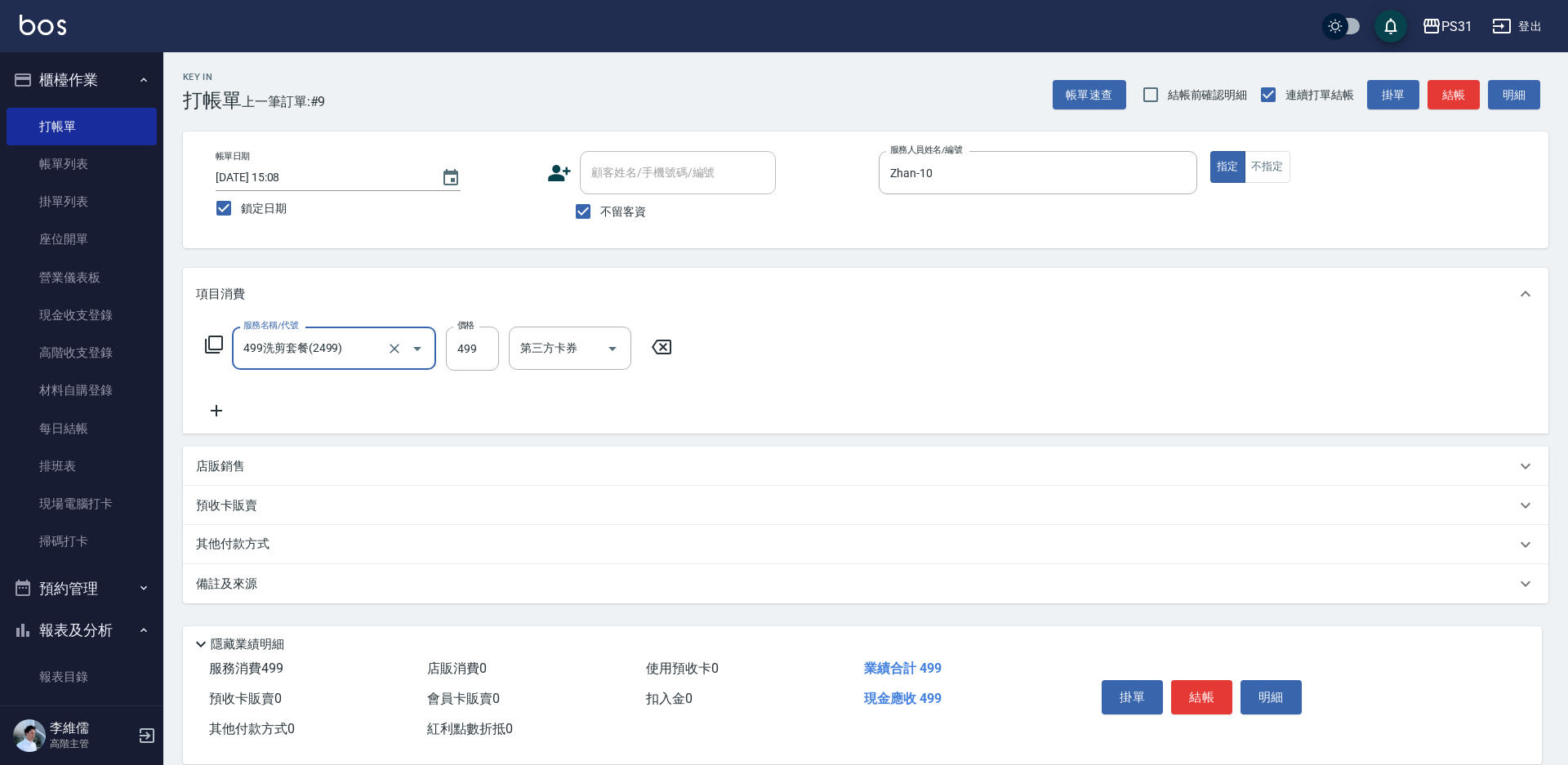 type on "499洗剪套餐(2499)" 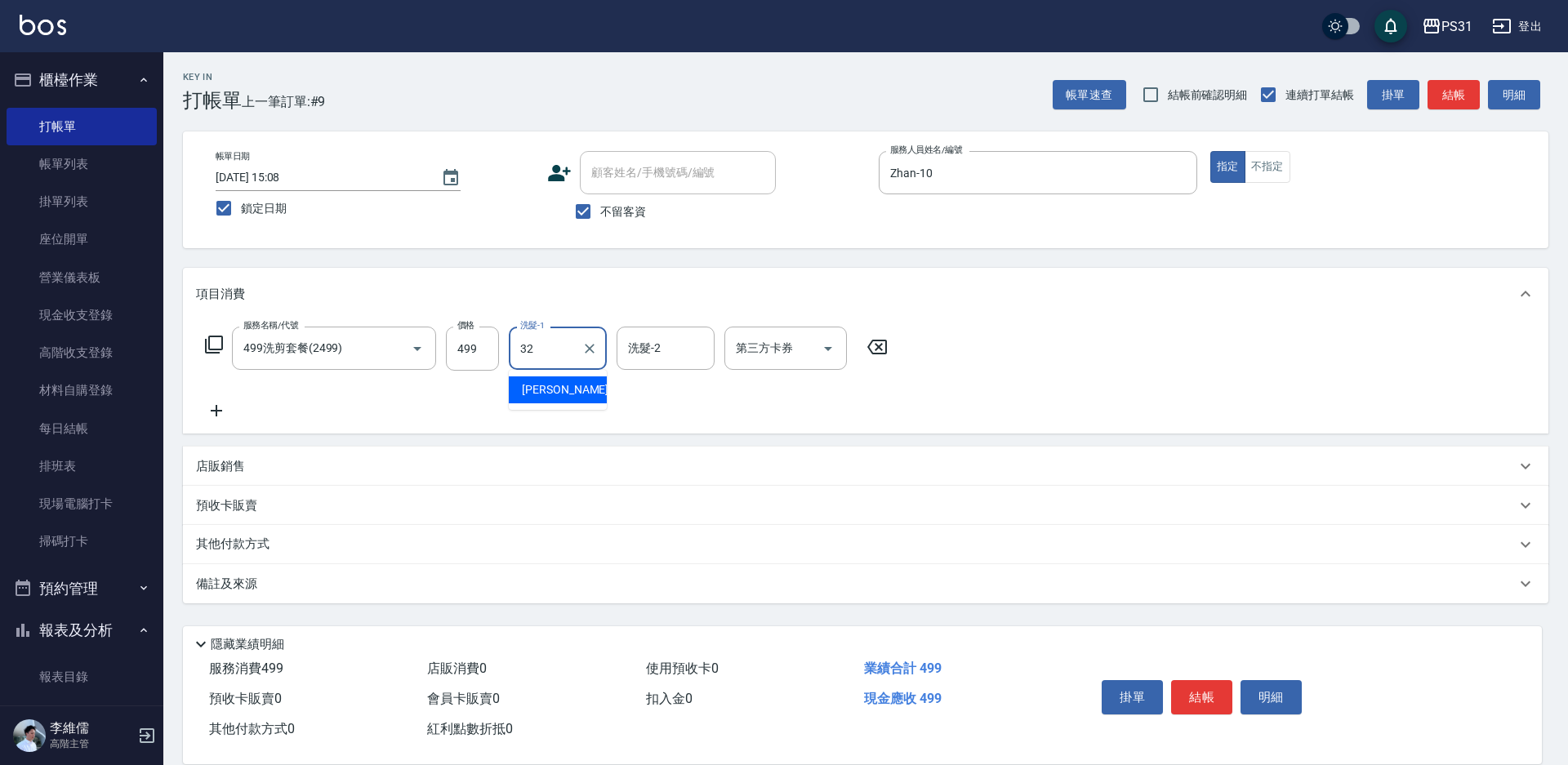 type on "[PERSON_NAME]-32" 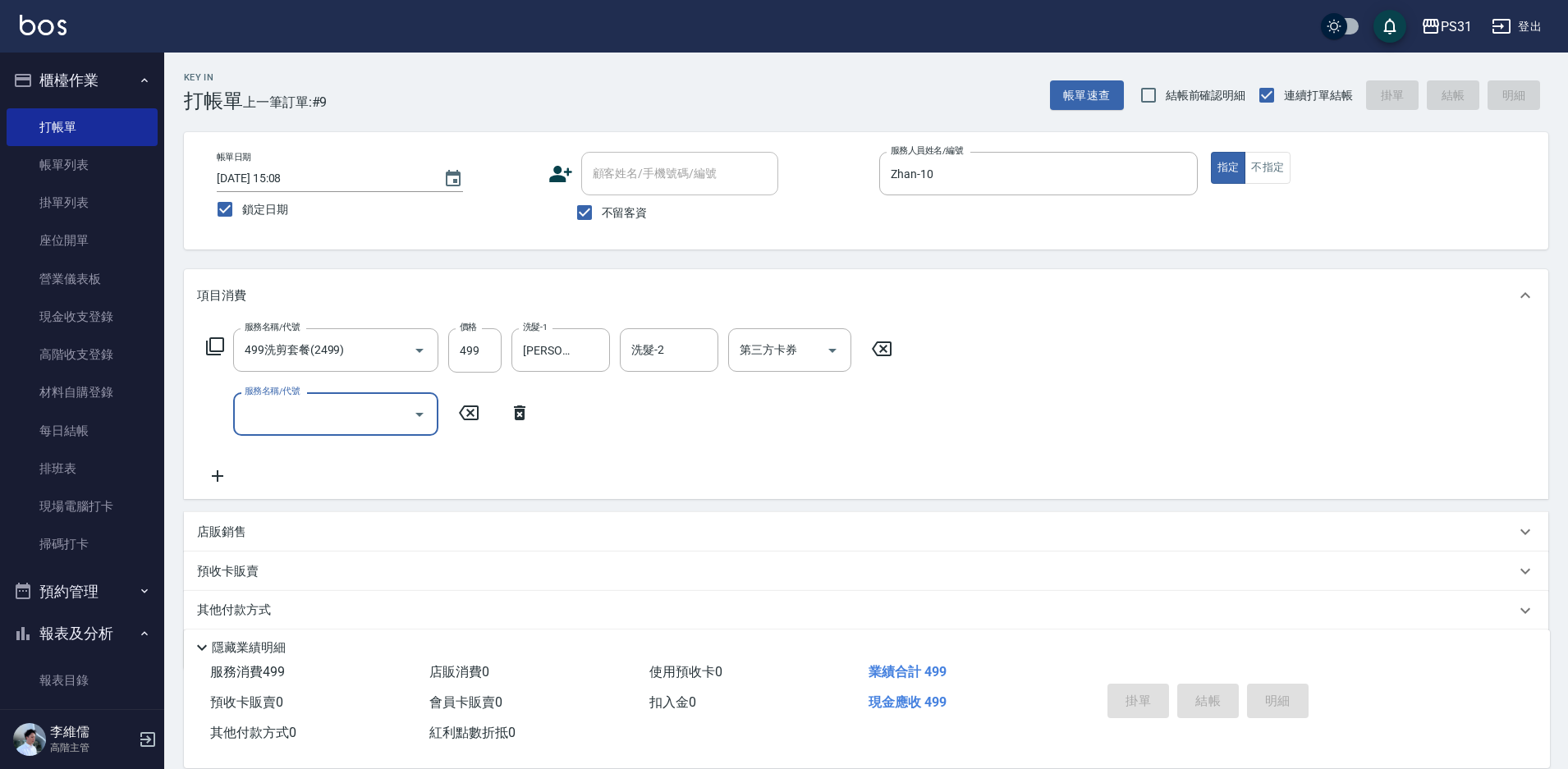 type 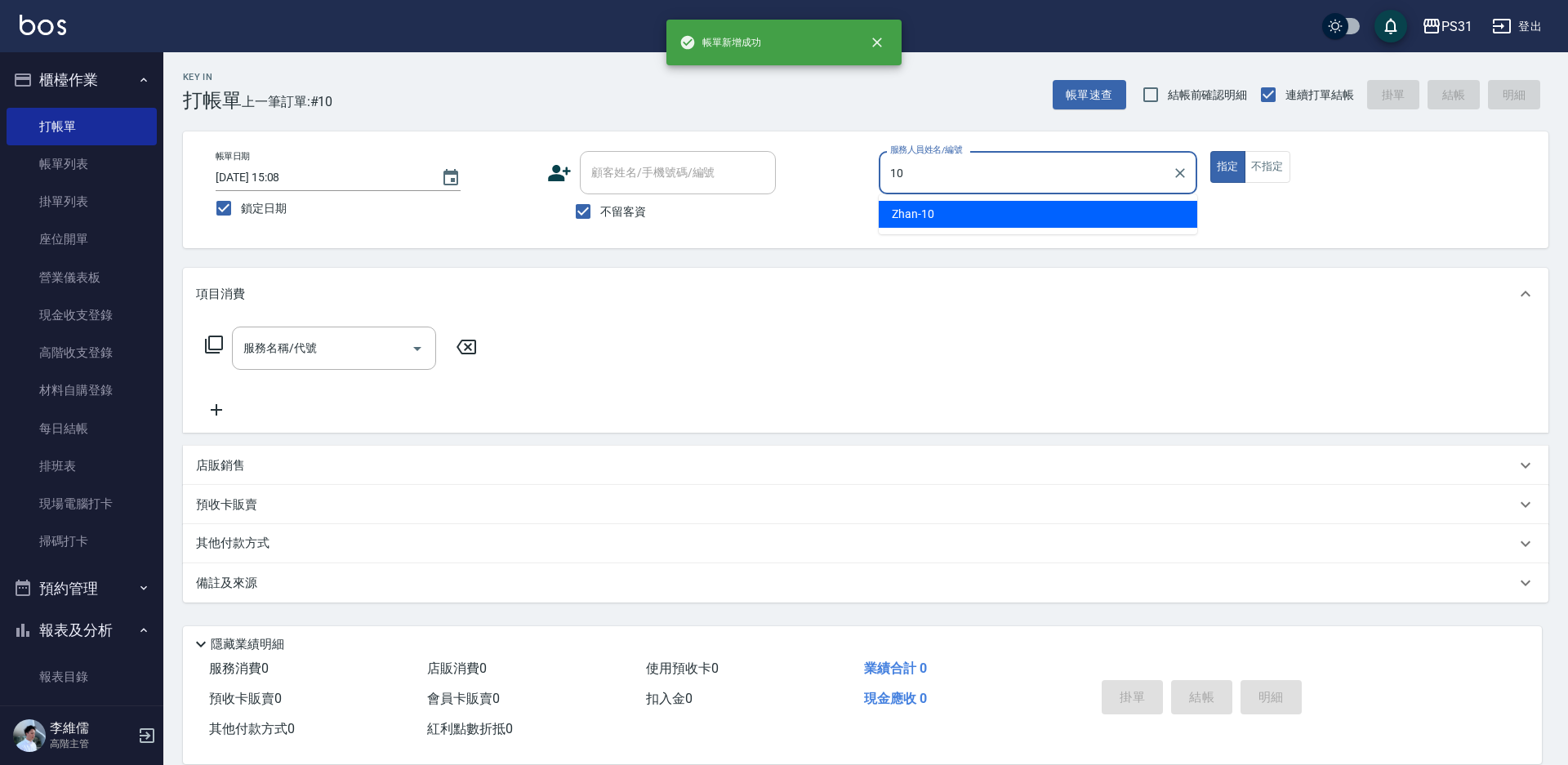 type on "Zhan-10" 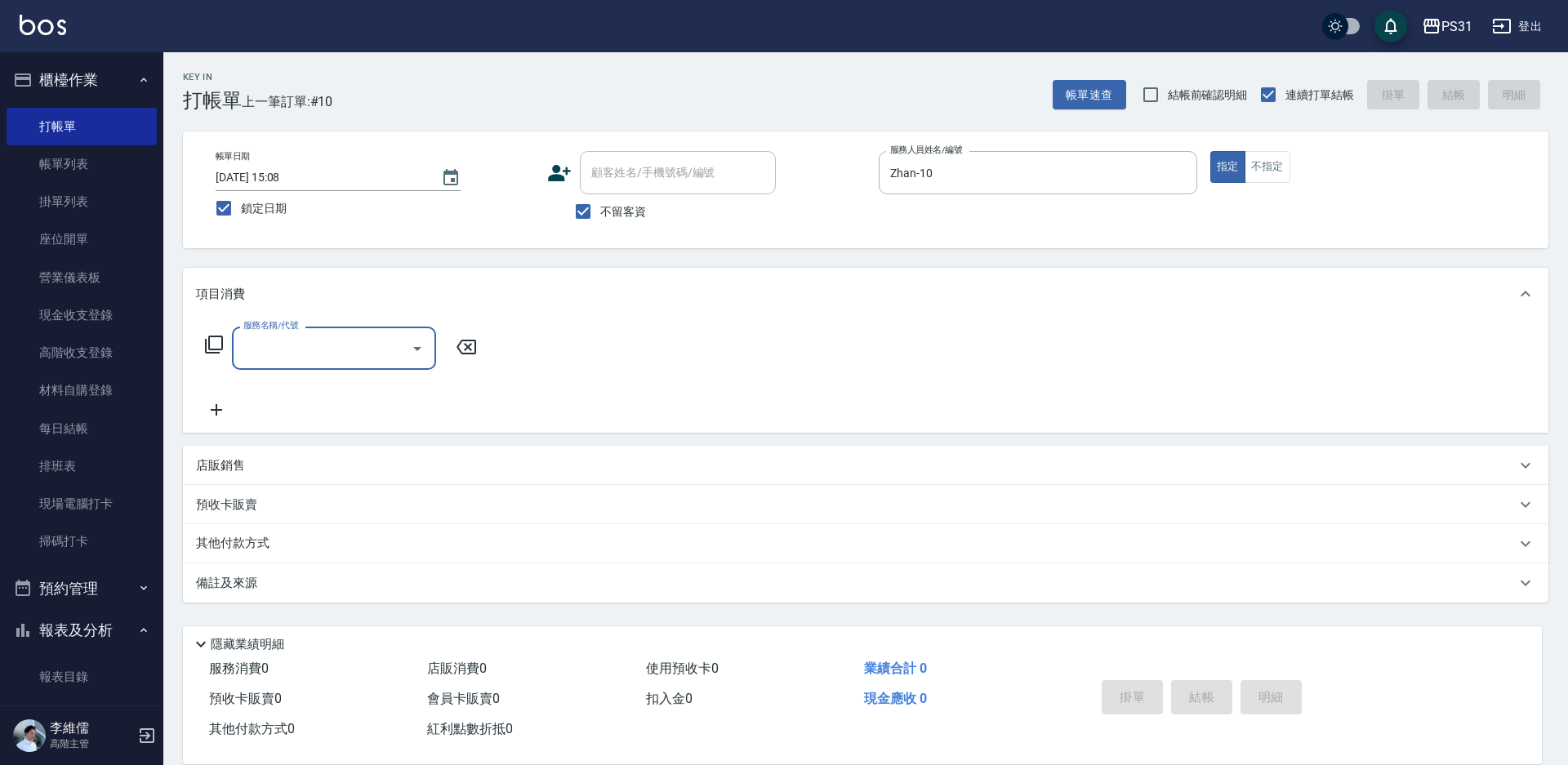 type on "3" 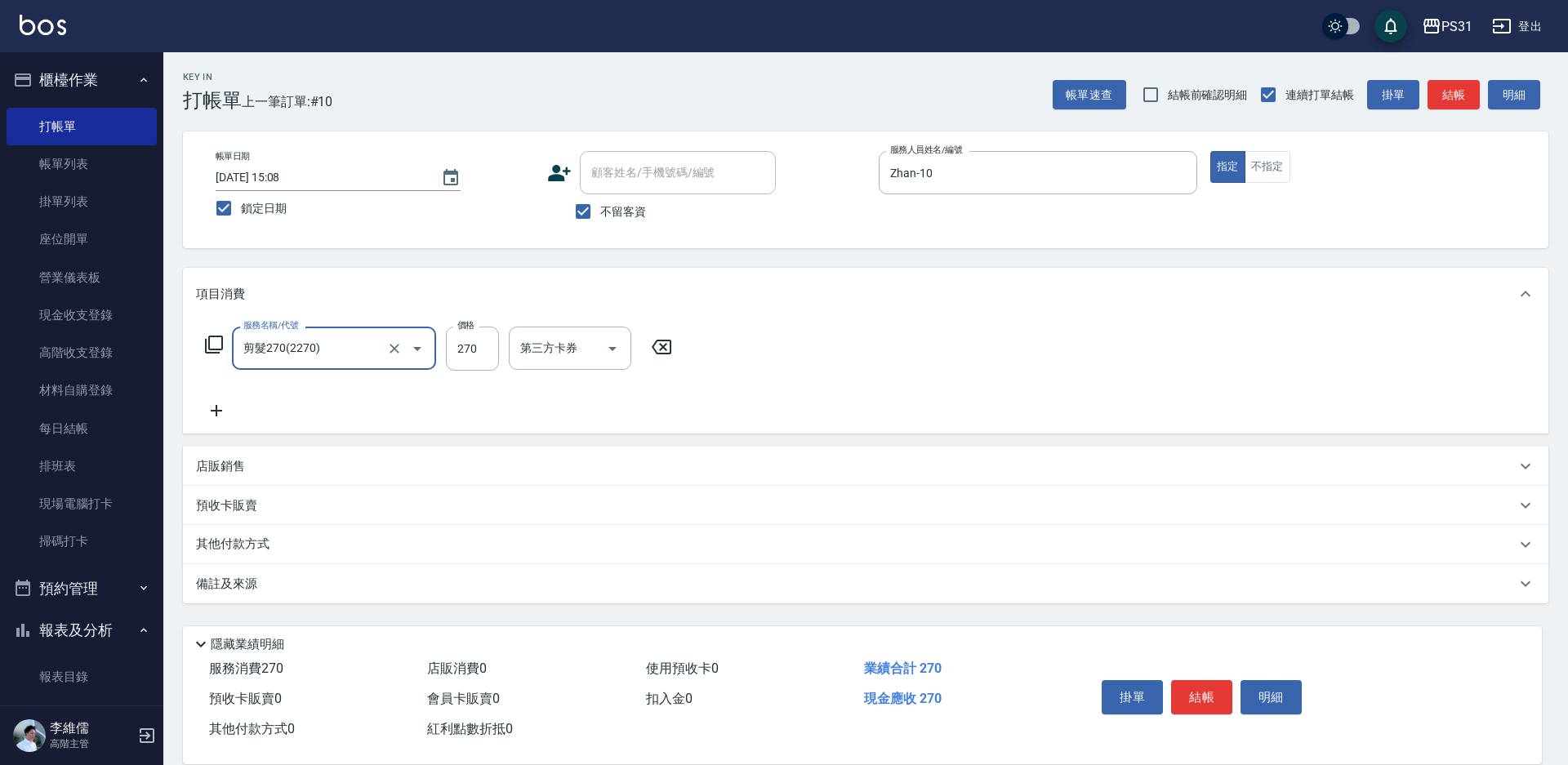 type on "剪髮270(2270)" 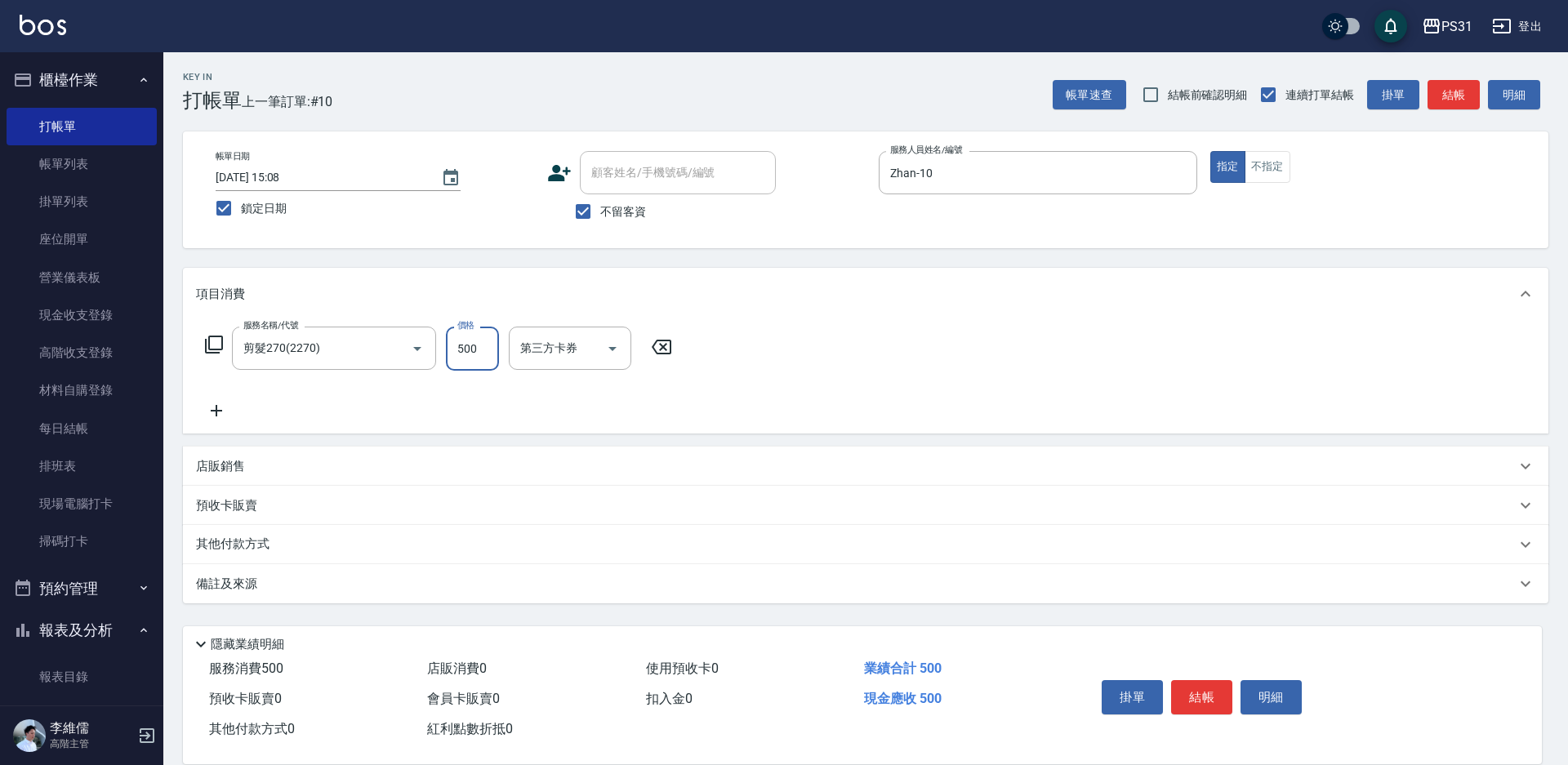 type on "500" 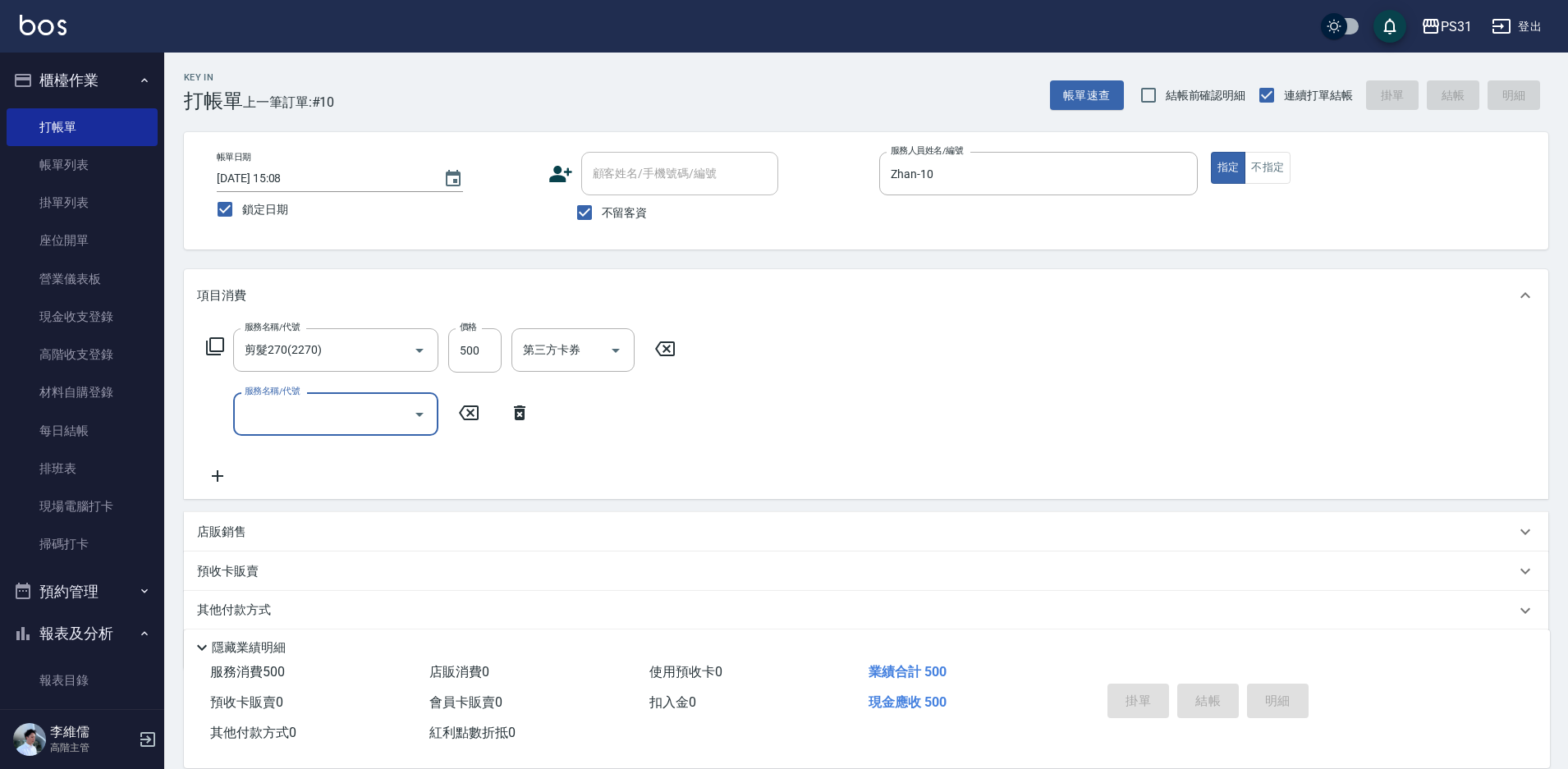 type 